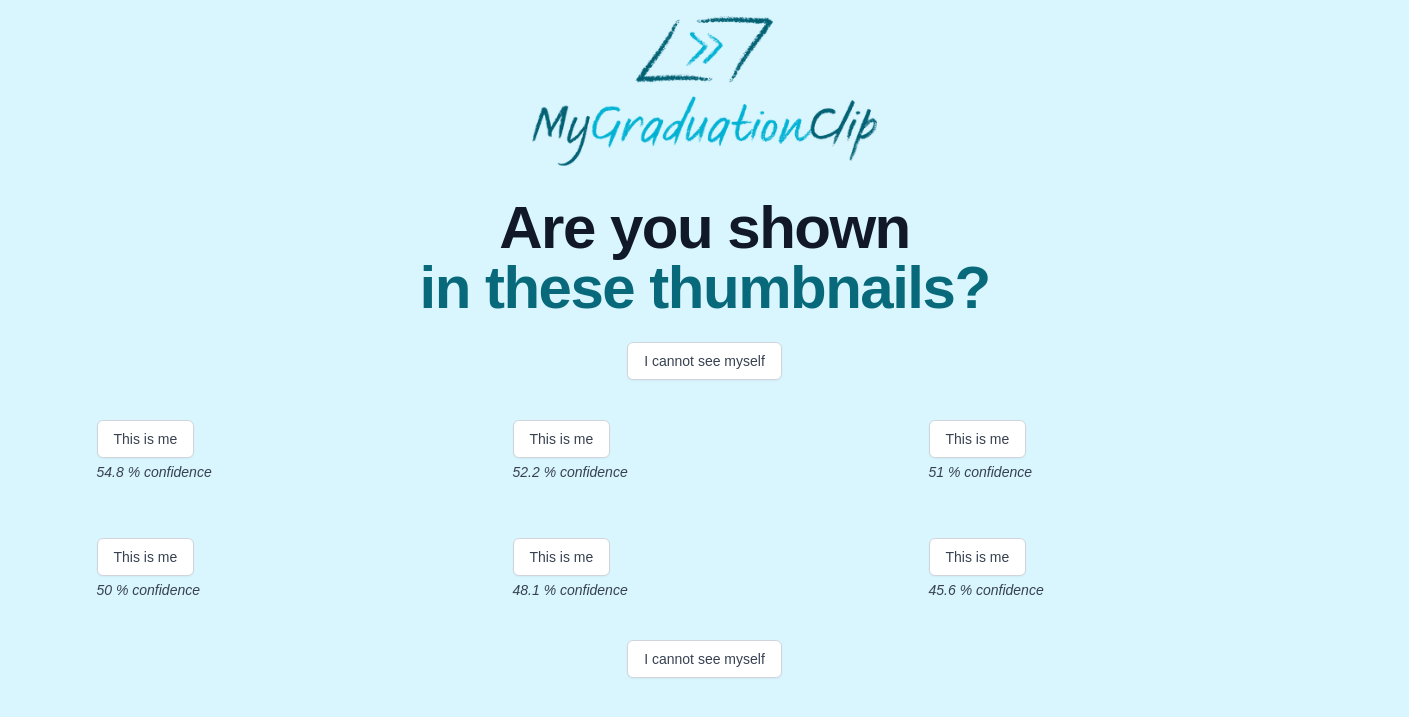 scroll, scrollTop: 416, scrollLeft: 0, axis: vertical 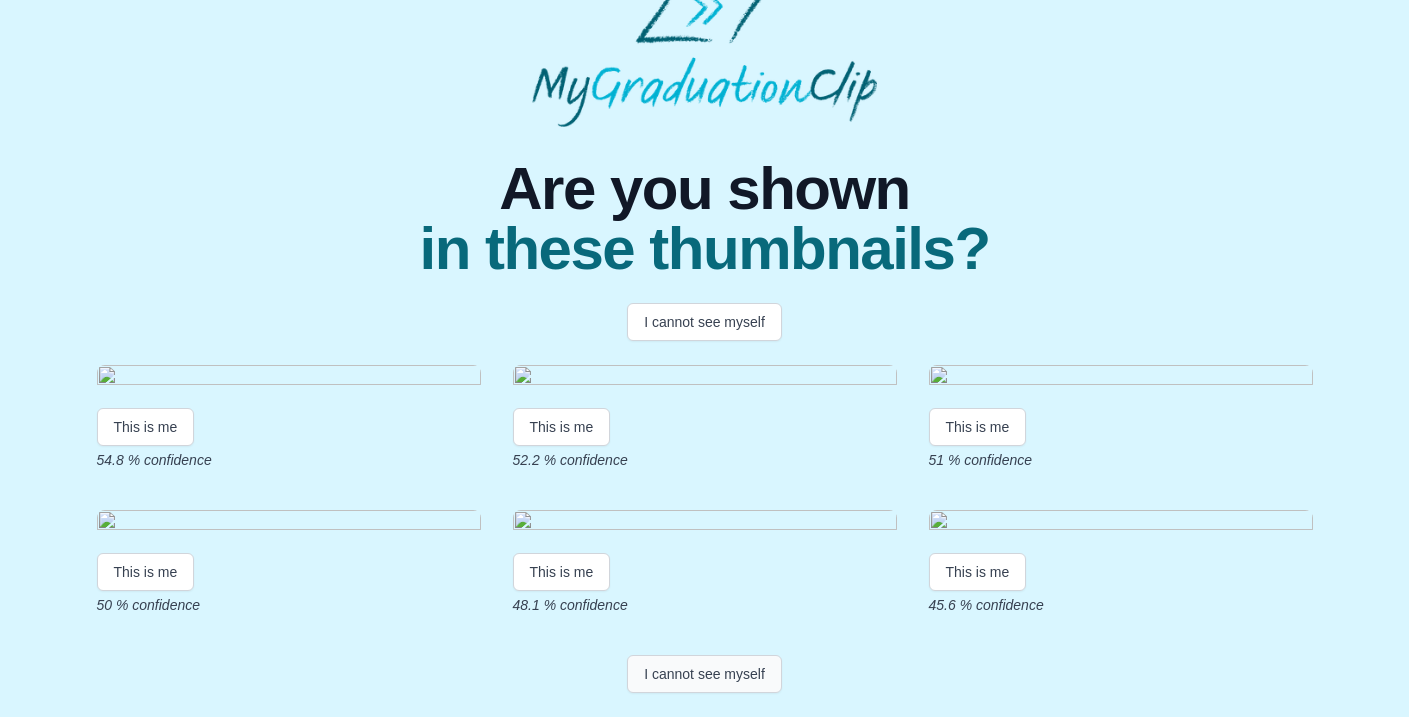 click on "I cannot see myself" at bounding box center (704, 674) 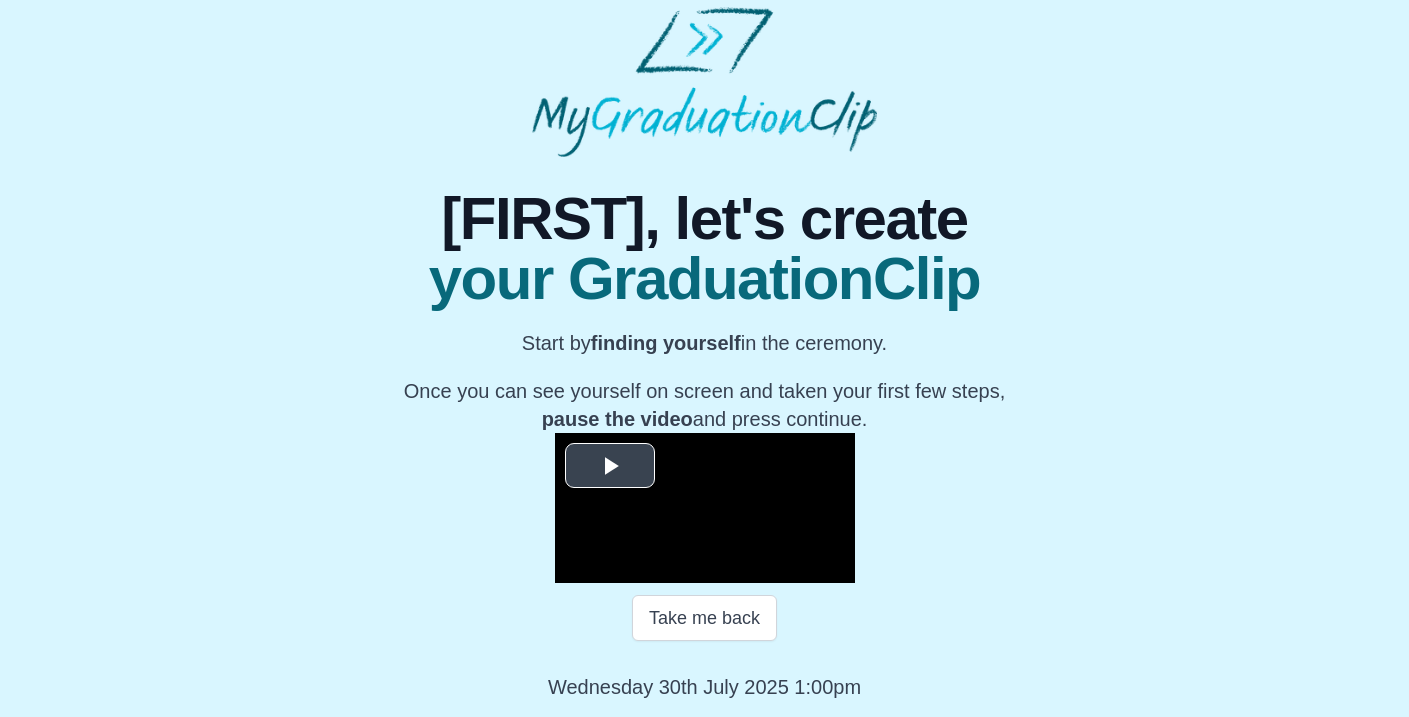 scroll, scrollTop: 256, scrollLeft: 0, axis: vertical 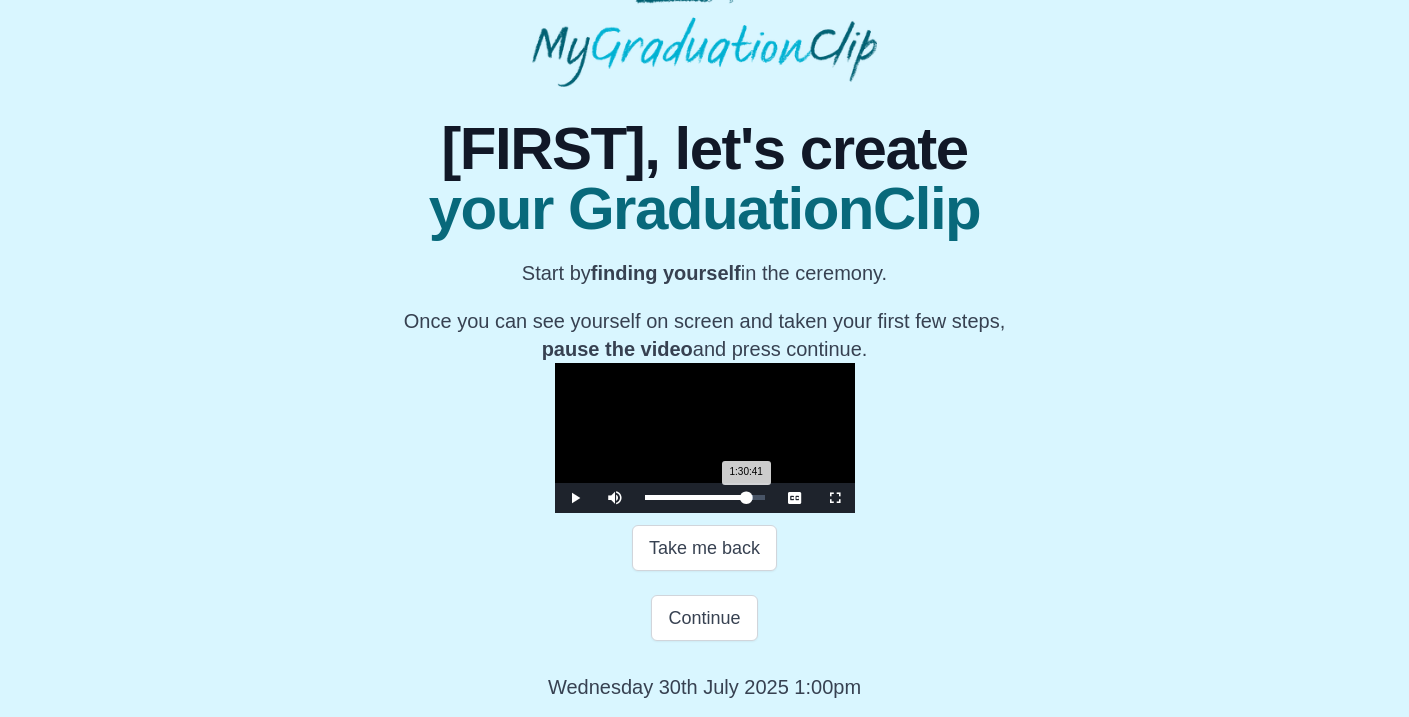 drag, startPoint x: 439, startPoint y: 563, endPoint x: 887, endPoint y: 557, distance: 448.0402 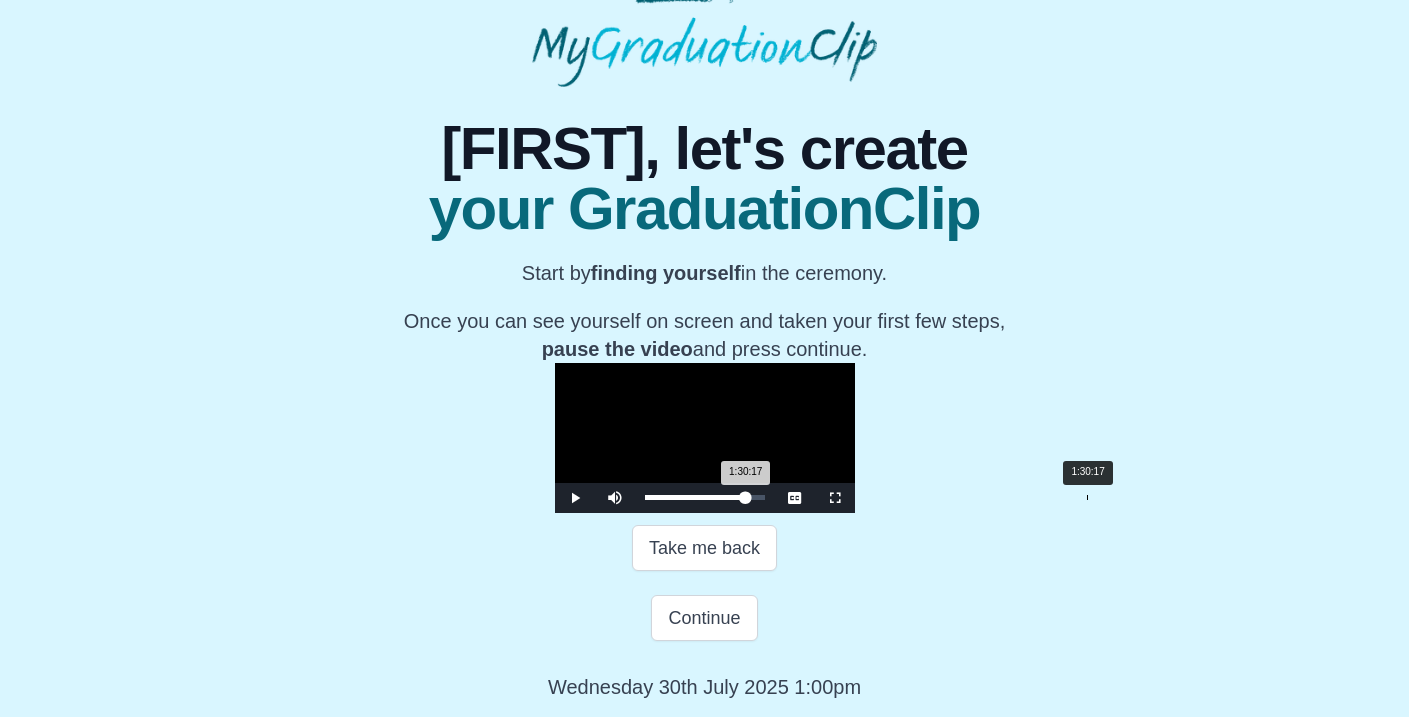 click on "1:30:17 Progress : 0%" at bounding box center (695, 497) 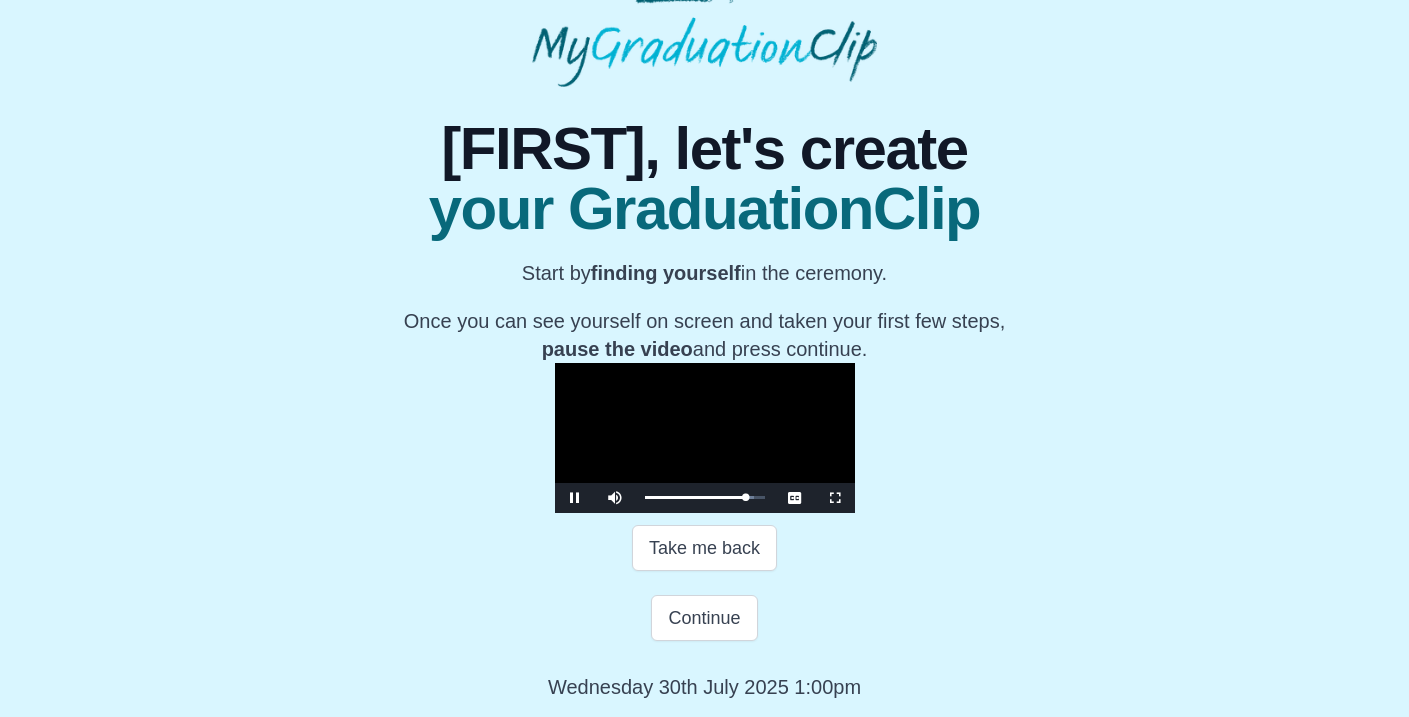 click at bounding box center [705, 438] 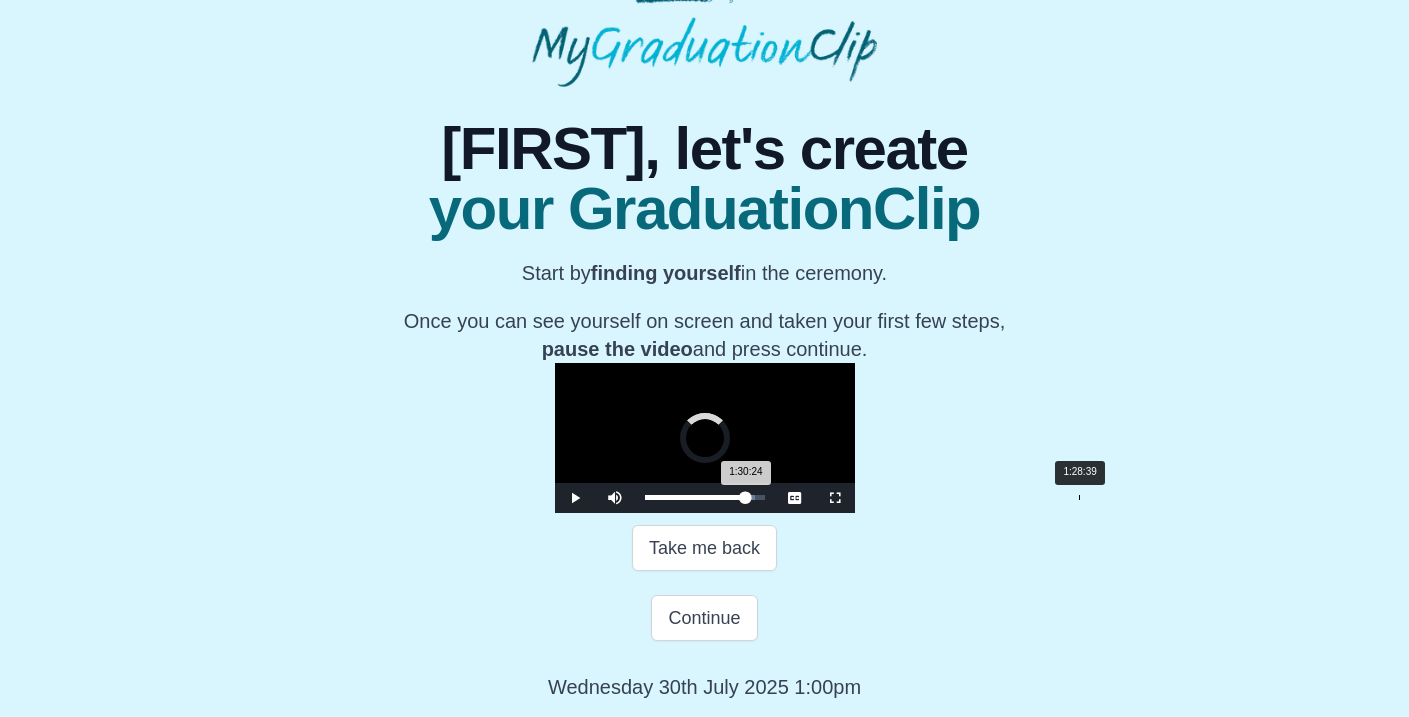 click on "Loaded : 0% 1:28:39 1:30:24 Progress : 0%" at bounding box center [705, 498] 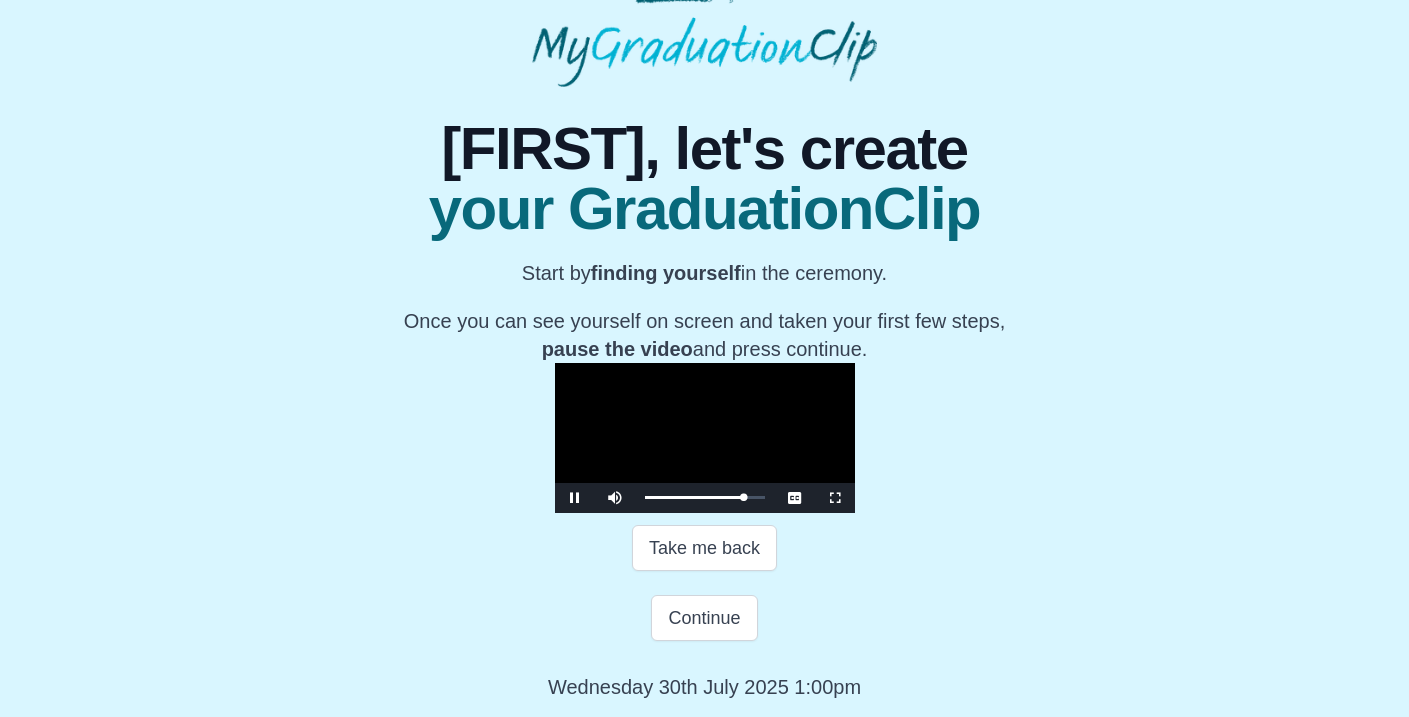 click at bounding box center (705, 438) 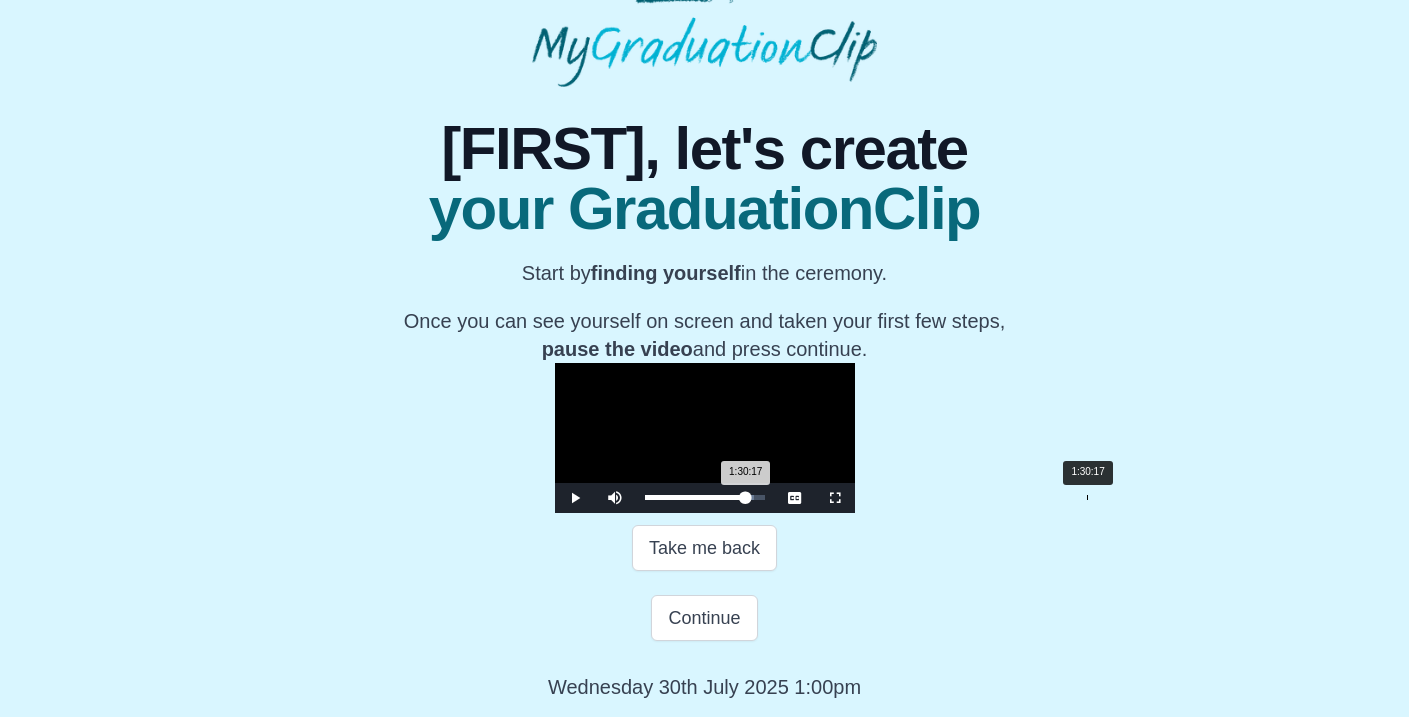 drag, startPoint x: 875, startPoint y: 563, endPoint x: 886, endPoint y: 568, distance: 12.083046 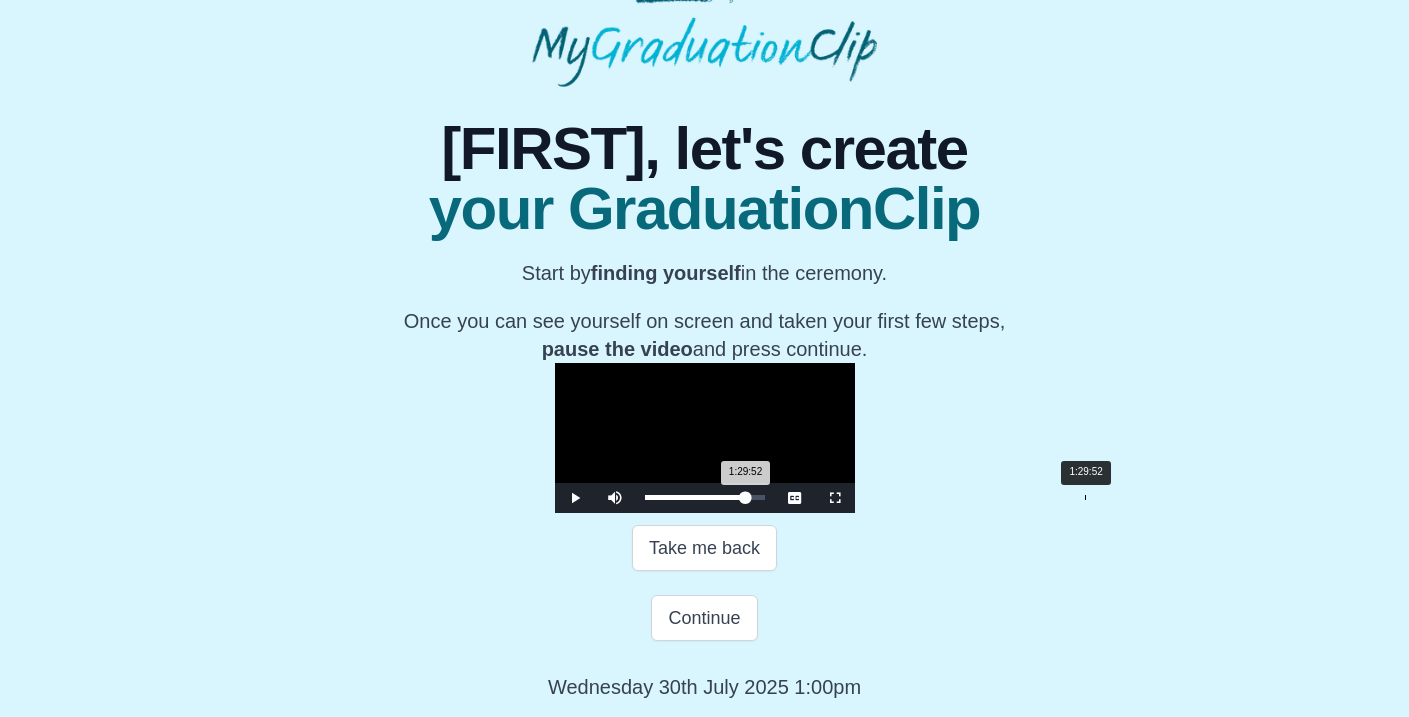 click on "1:29:52 Progress : 0%" at bounding box center (695, 497) 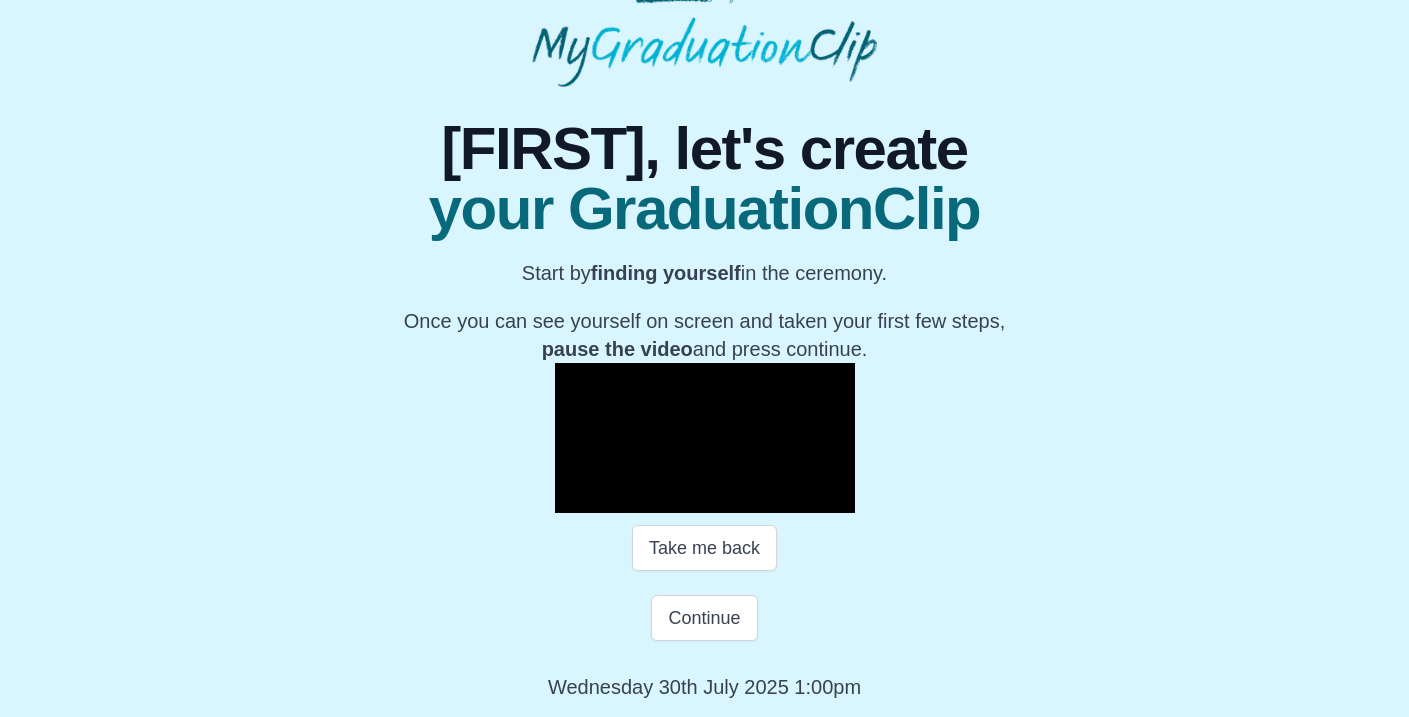 click at bounding box center (705, 438) 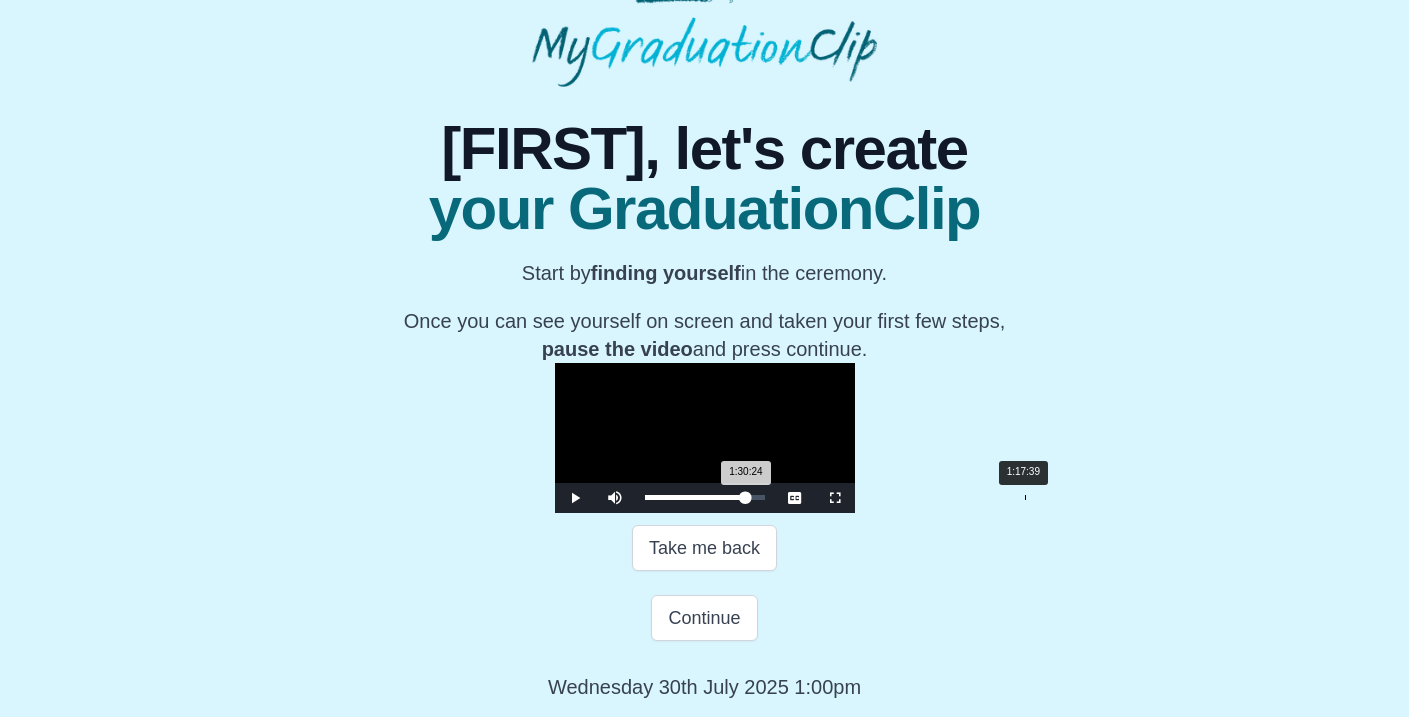 scroll, scrollTop: 326, scrollLeft: 0, axis: vertical 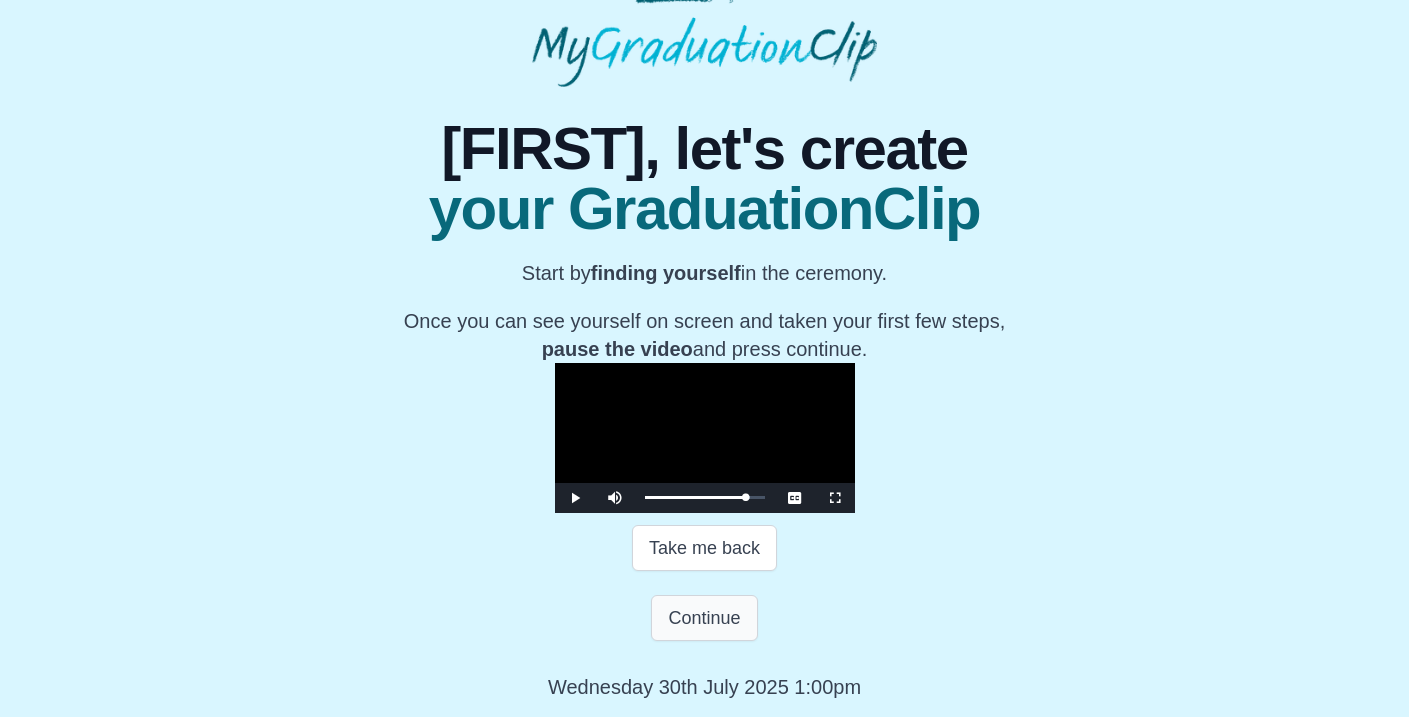 click on "Continue" at bounding box center (704, 618) 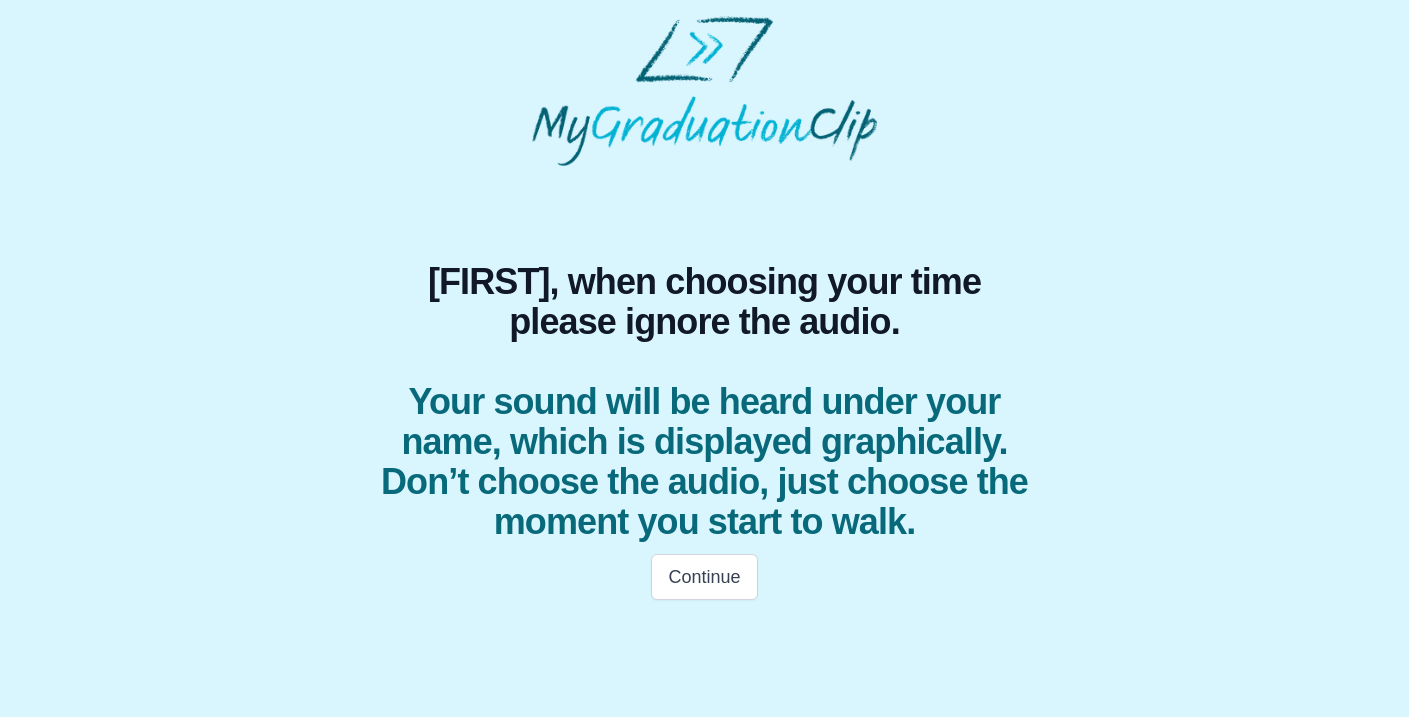 scroll, scrollTop: 0, scrollLeft: 0, axis: both 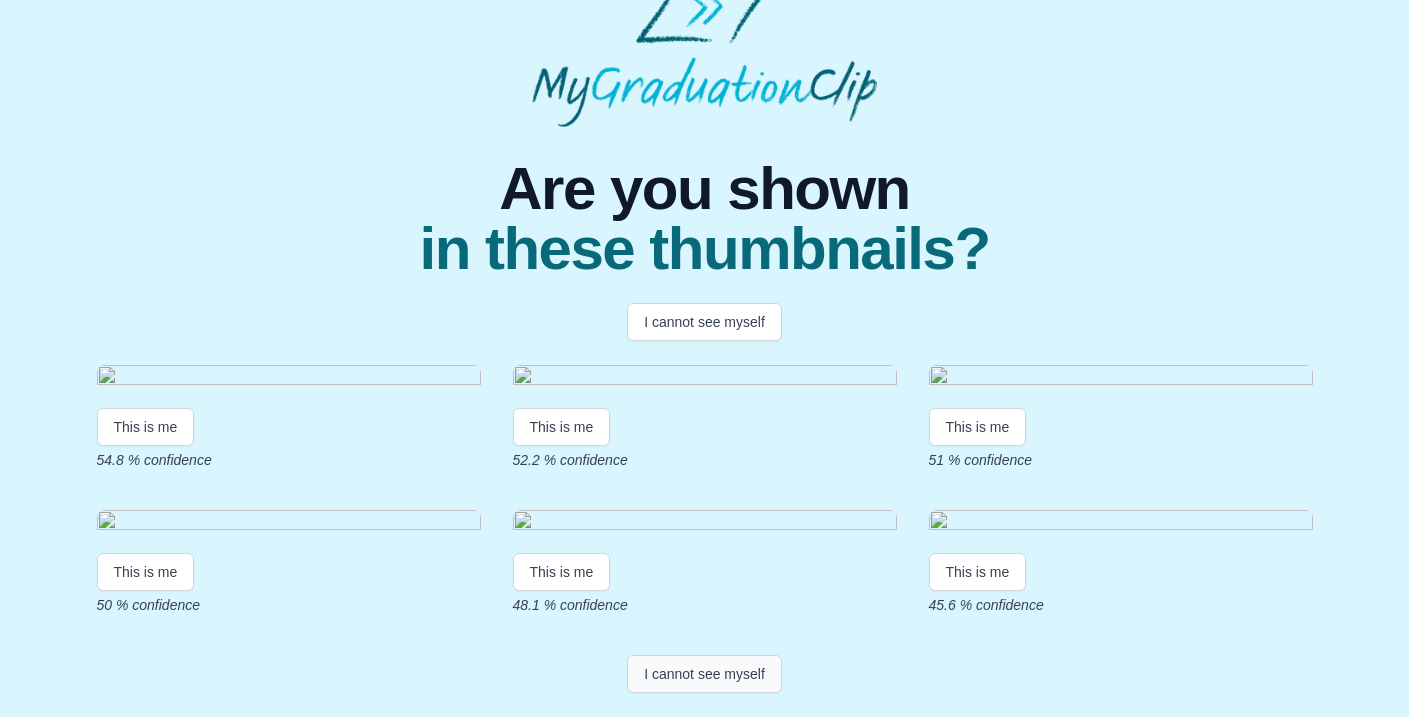 click on "I cannot see myself" at bounding box center (704, 674) 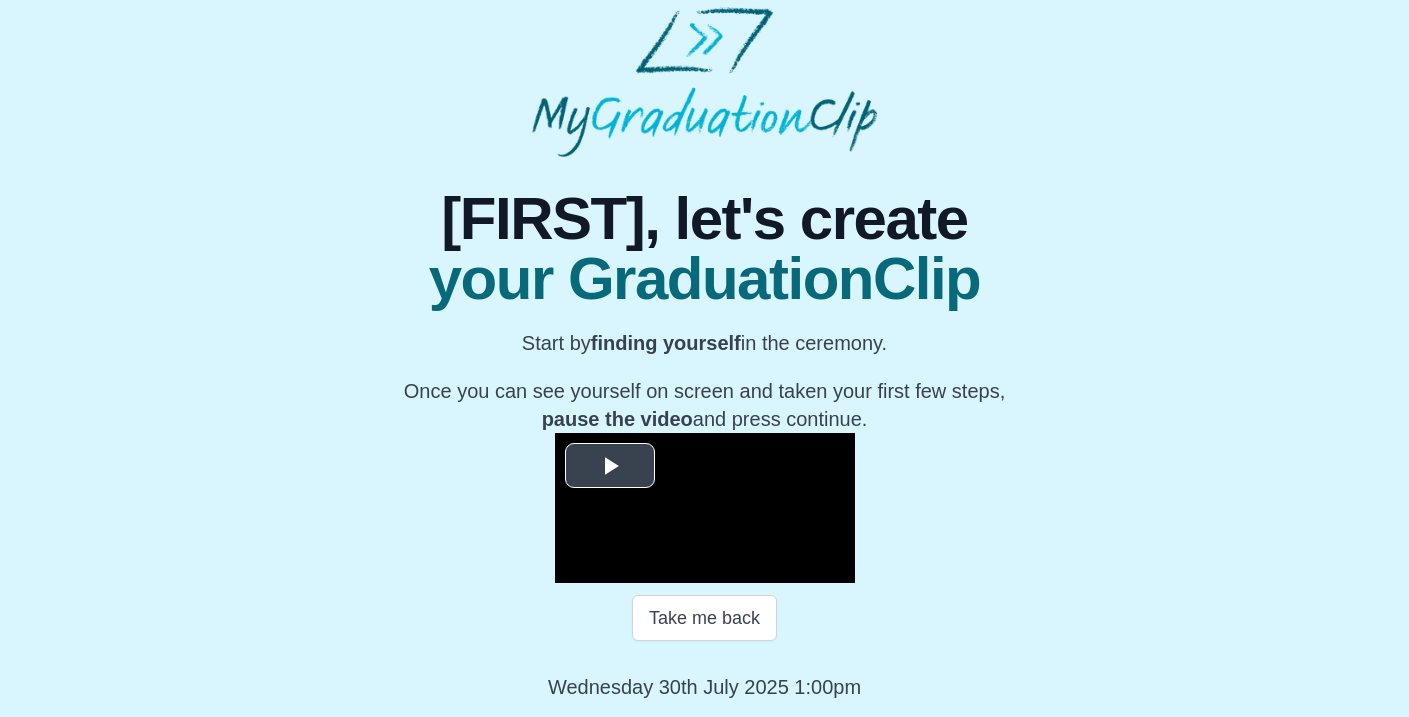 scroll, scrollTop: 207, scrollLeft: 0, axis: vertical 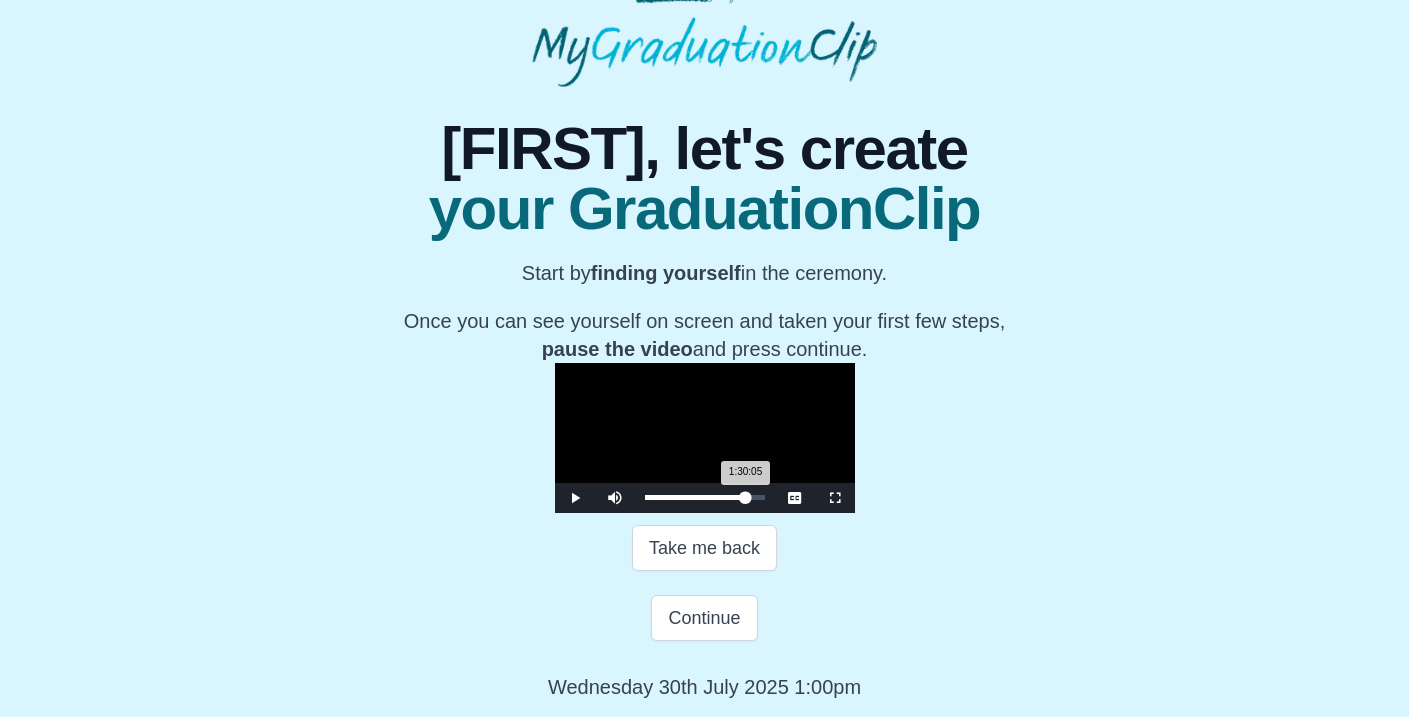 drag, startPoint x: 444, startPoint y: 612, endPoint x: 884, endPoint y: 617, distance: 440.0284 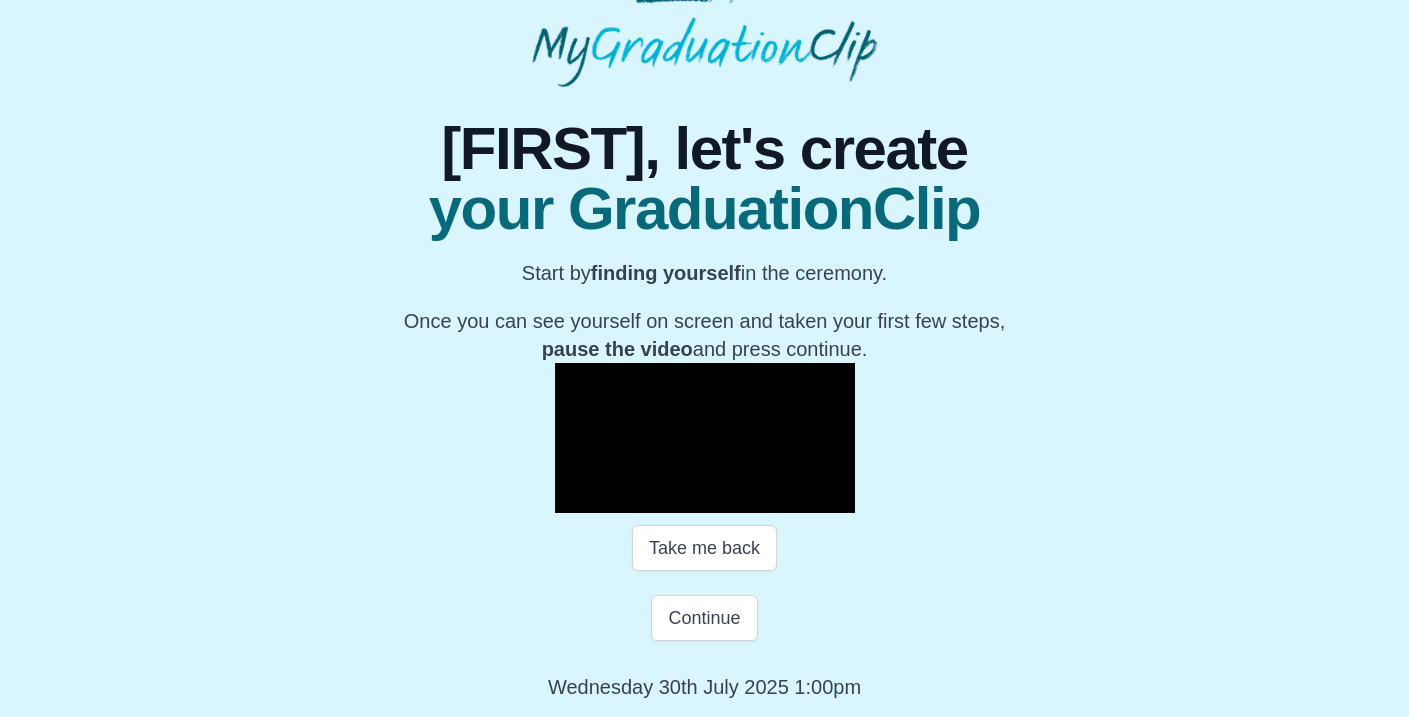 click at bounding box center [705, 438] 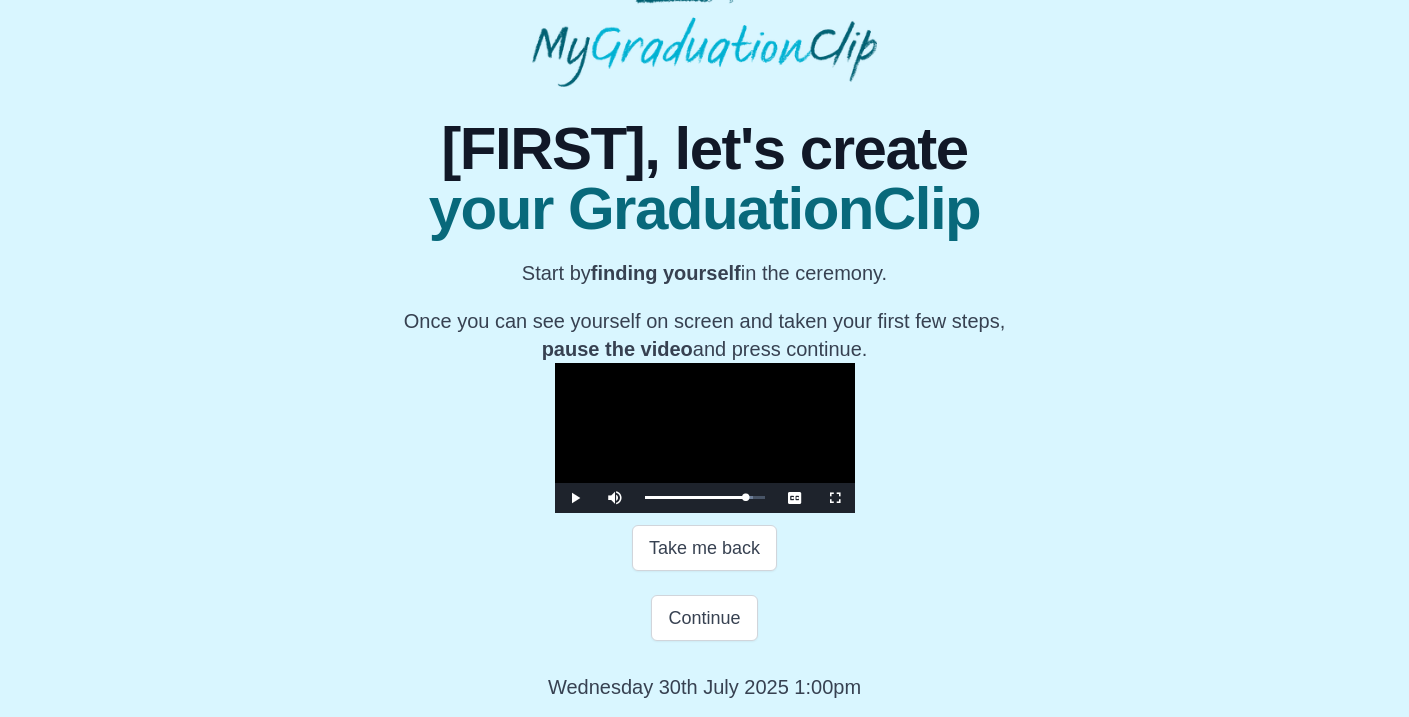 scroll, scrollTop: 326, scrollLeft: 0, axis: vertical 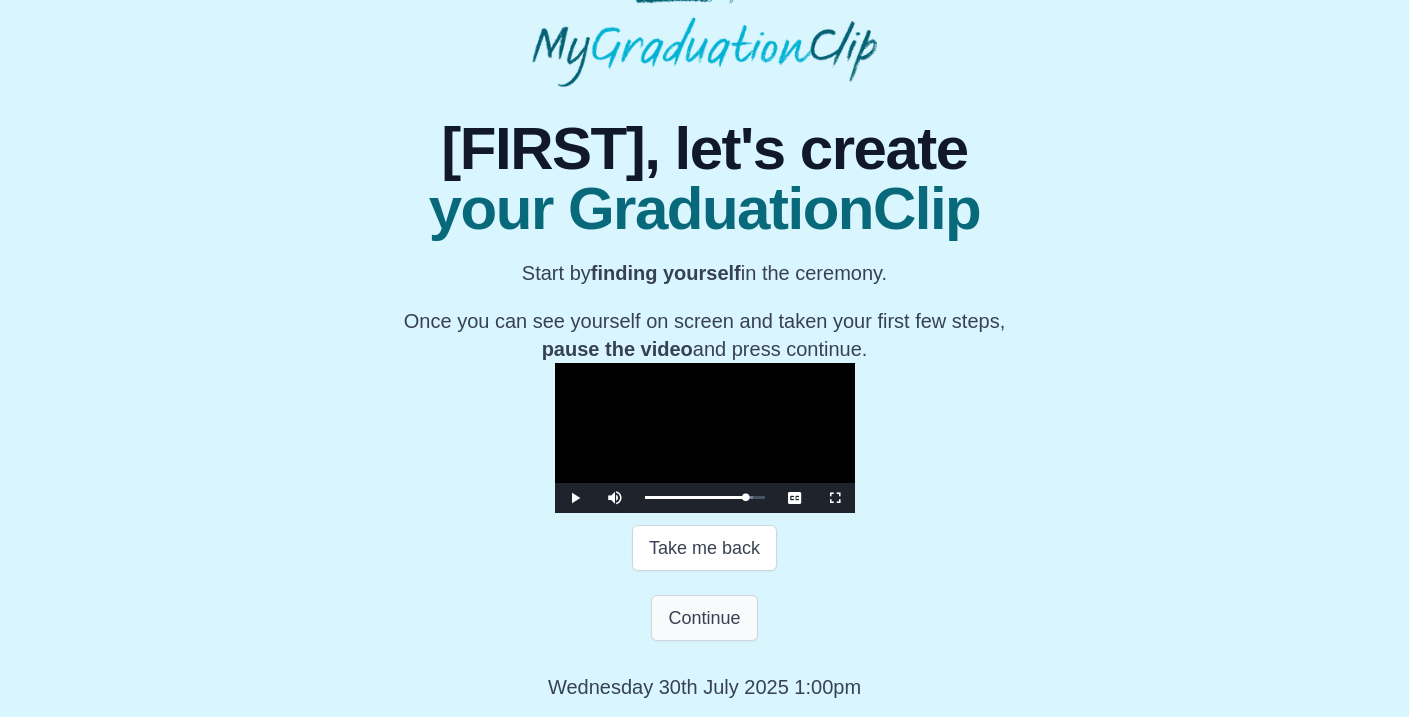 click on "Continue" at bounding box center [704, 618] 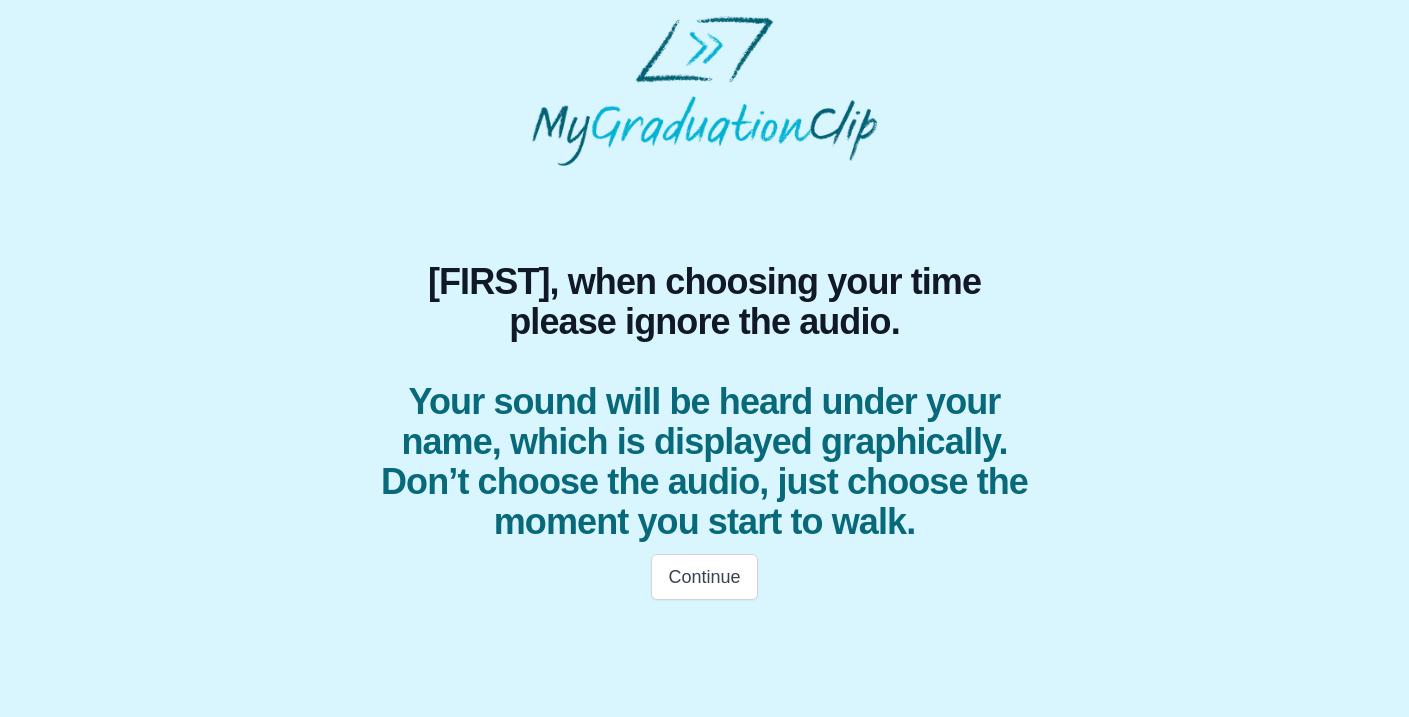 scroll, scrollTop: 0, scrollLeft: 0, axis: both 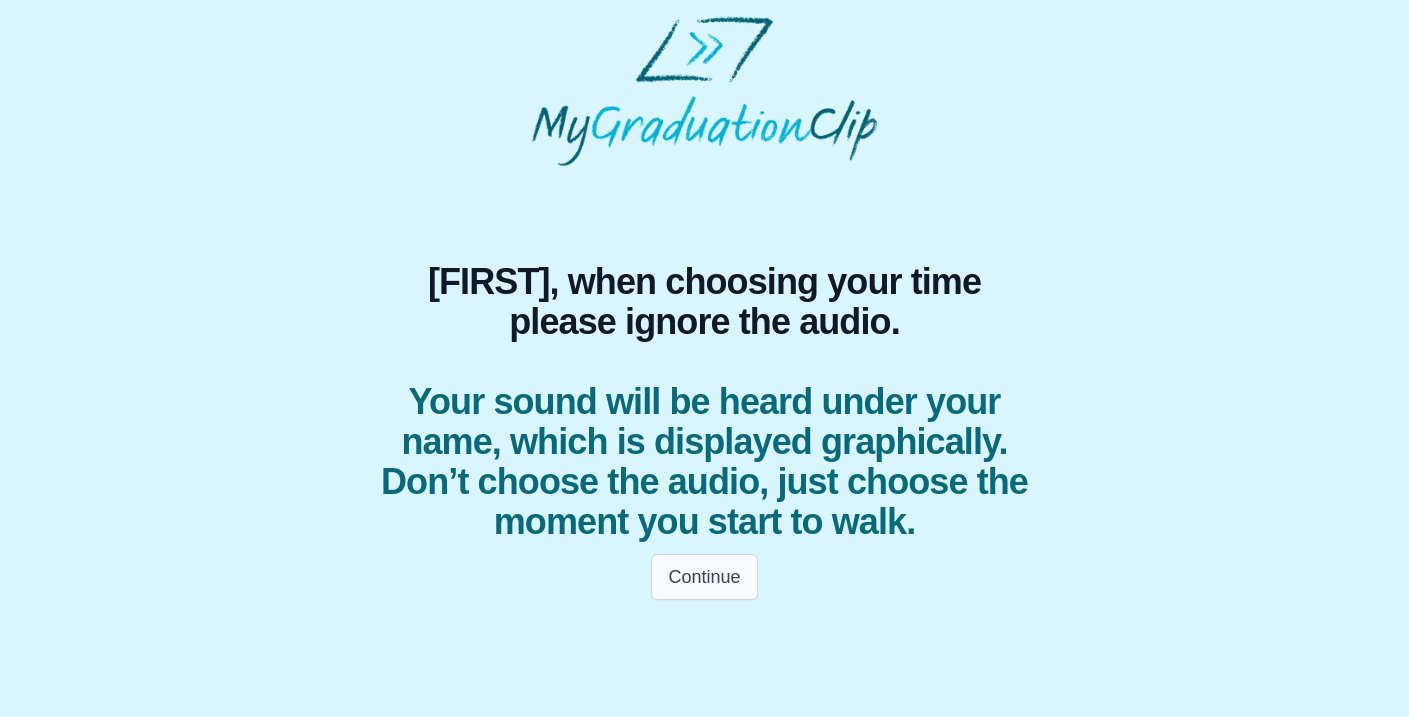 click on "Continue" at bounding box center (704, 577) 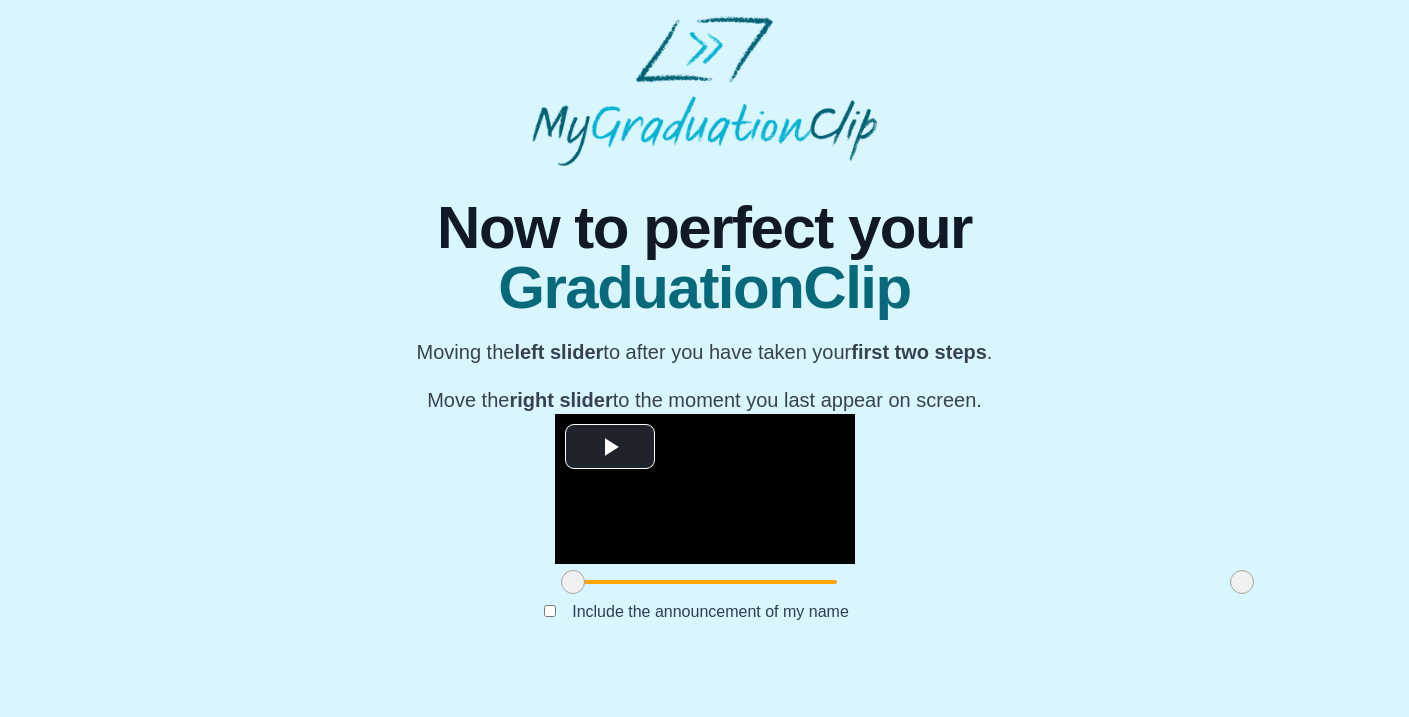 scroll, scrollTop: 208, scrollLeft: 0, axis: vertical 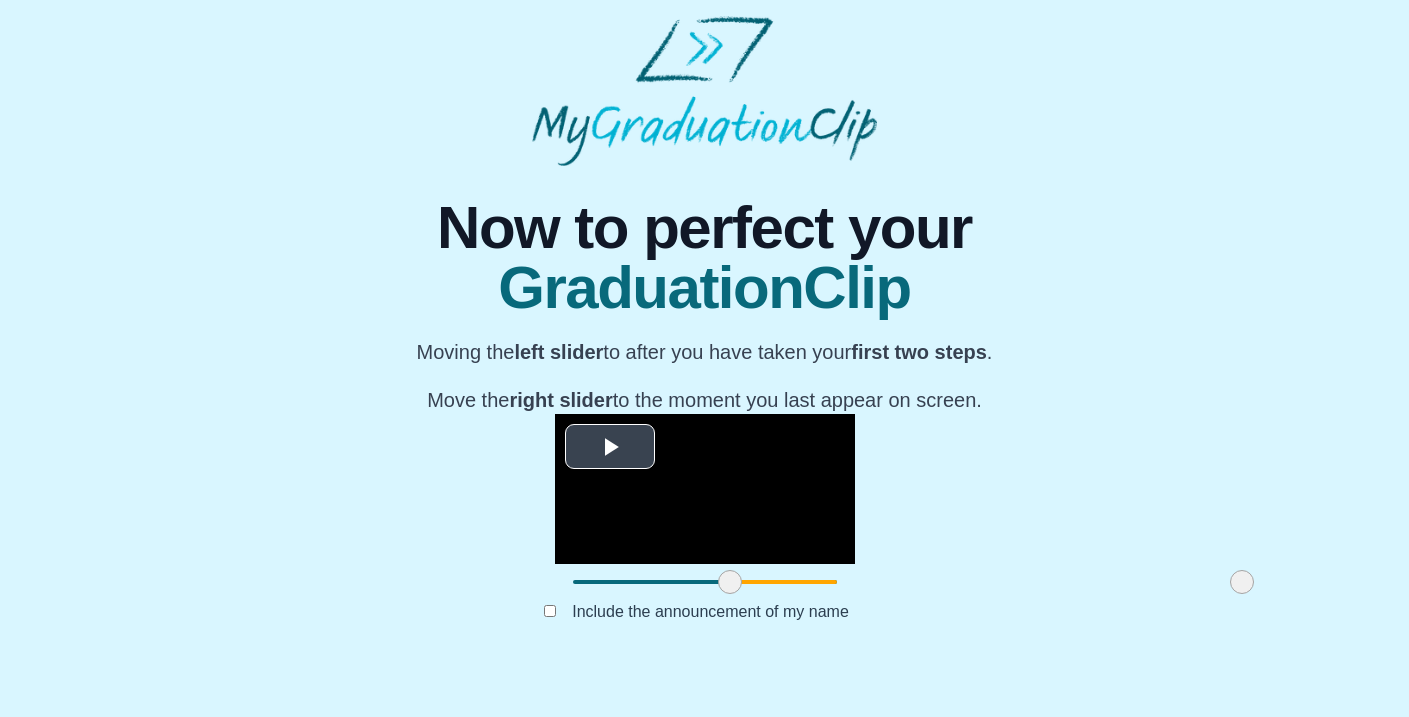 drag, startPoint x: 365, startPoint y: 619, endPoint x: 522, endPoint y: 597, distance: 158.5339 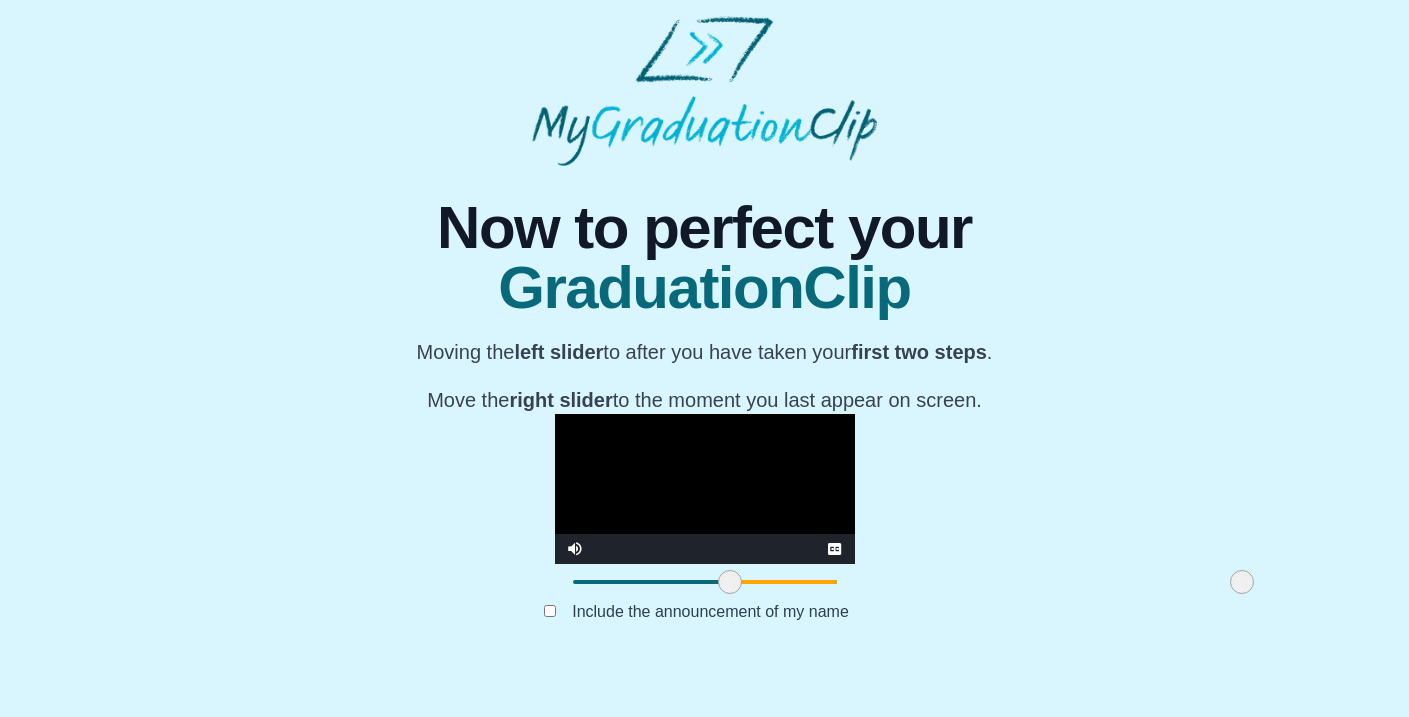 click at bounding box center (705, 489) 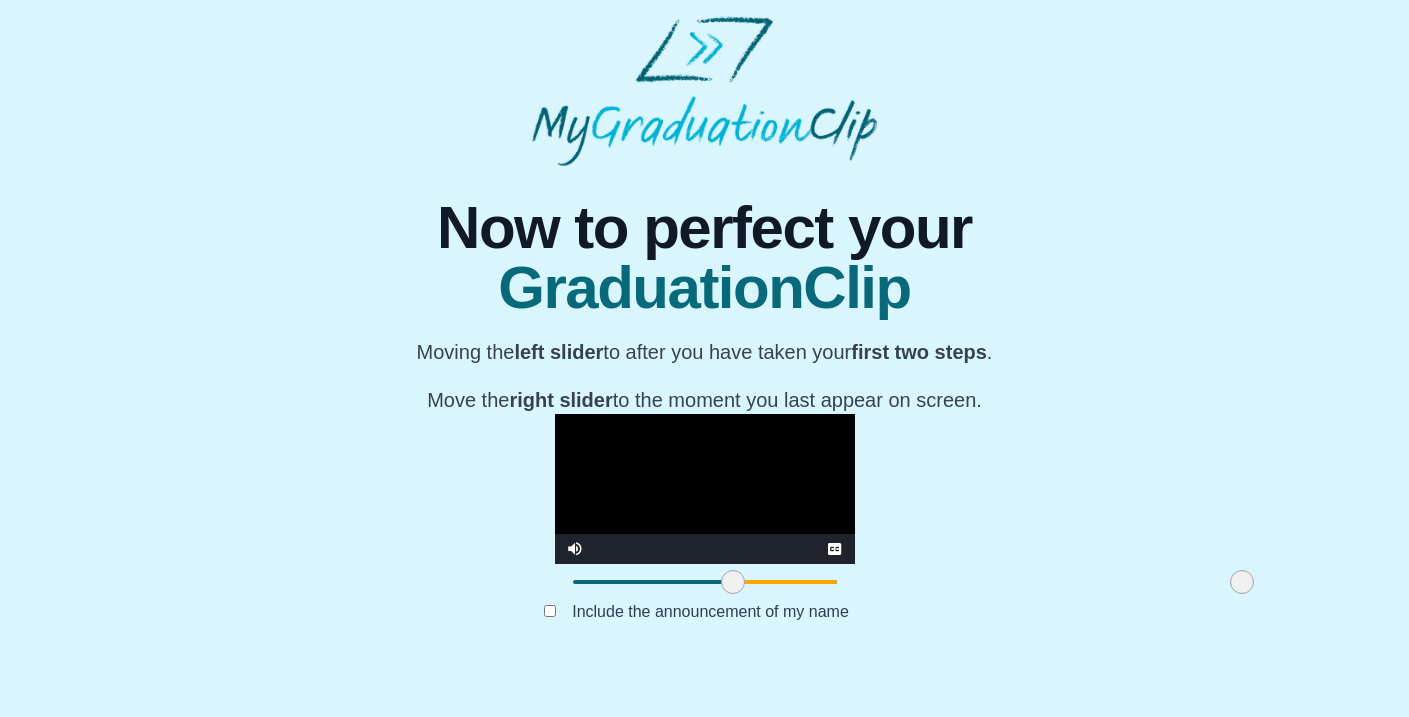 click at bounding box center (733, 582) 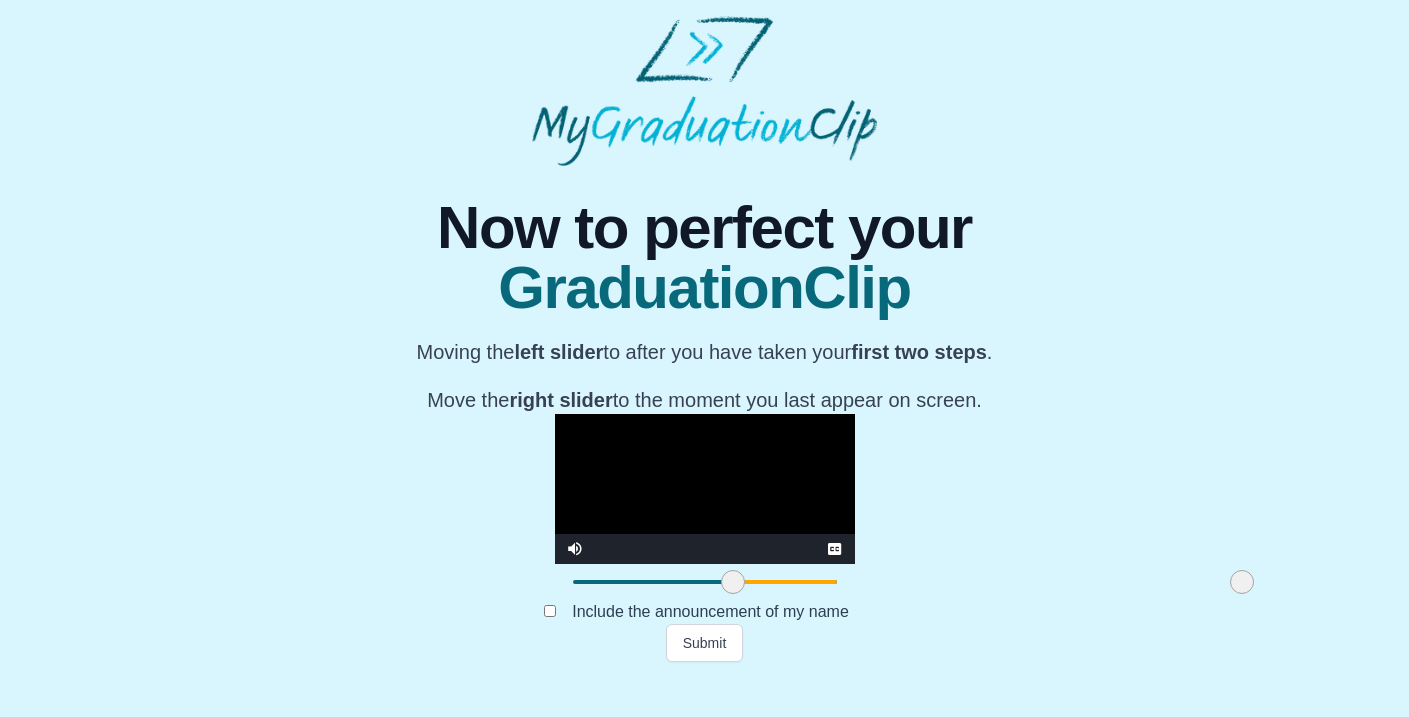 drag, startPoint x: 1035, startPoint y: 616, endPoint x: 1091, endPoint y: 618, distance: 56.0357 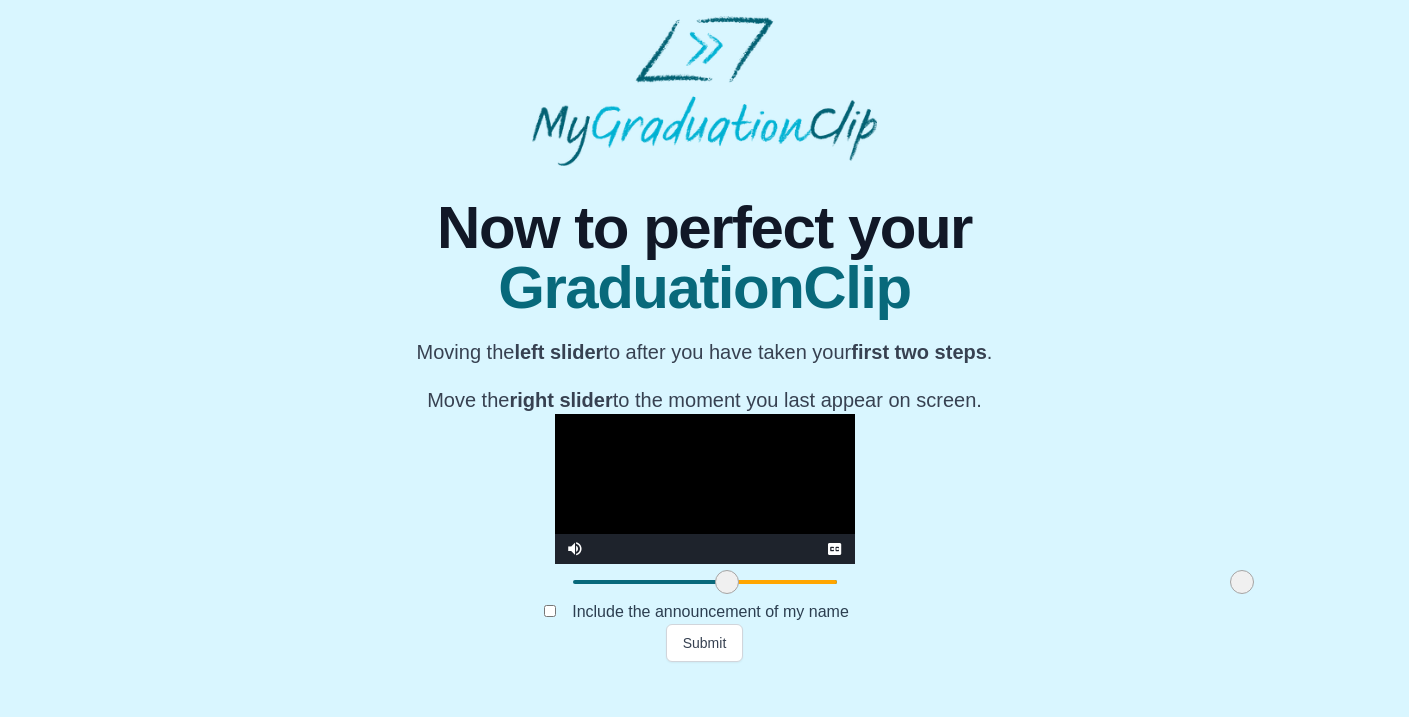 click at bounding box center (727, 582) 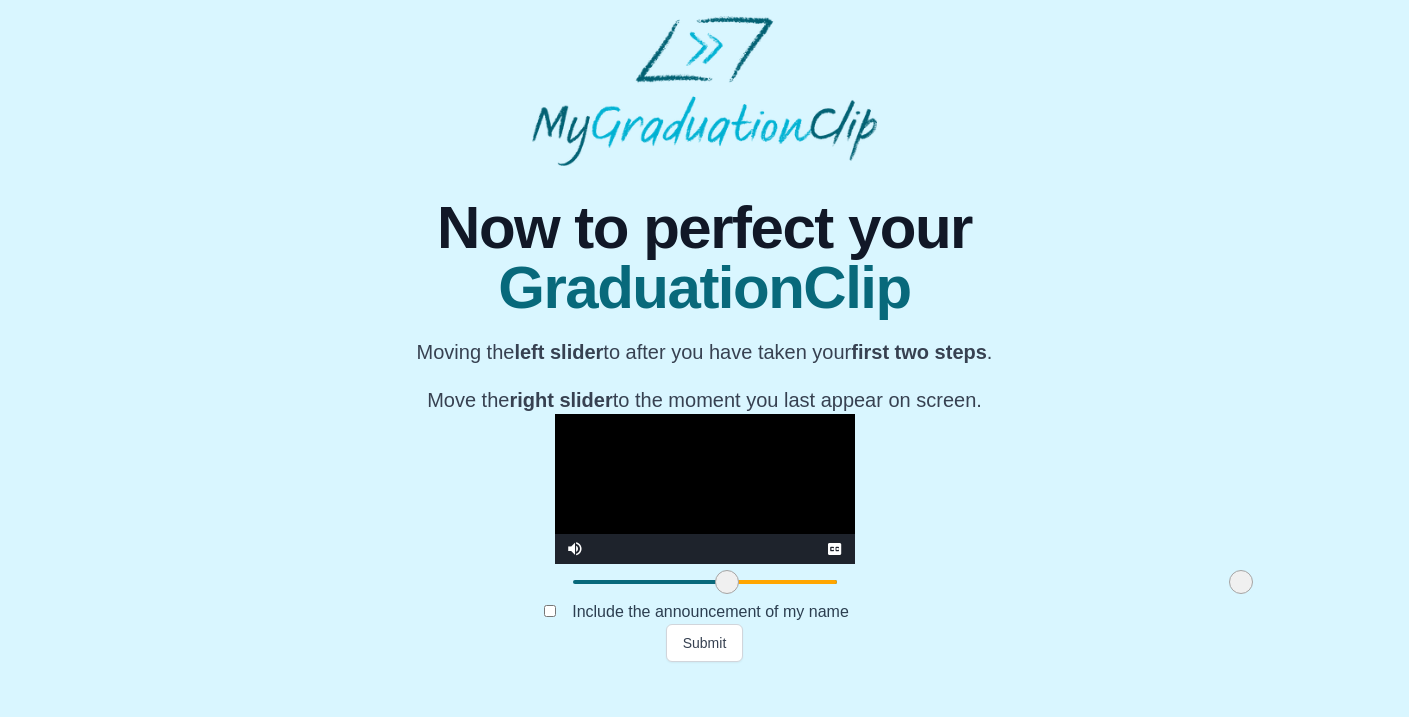 click at bounding box center [1241, 582] 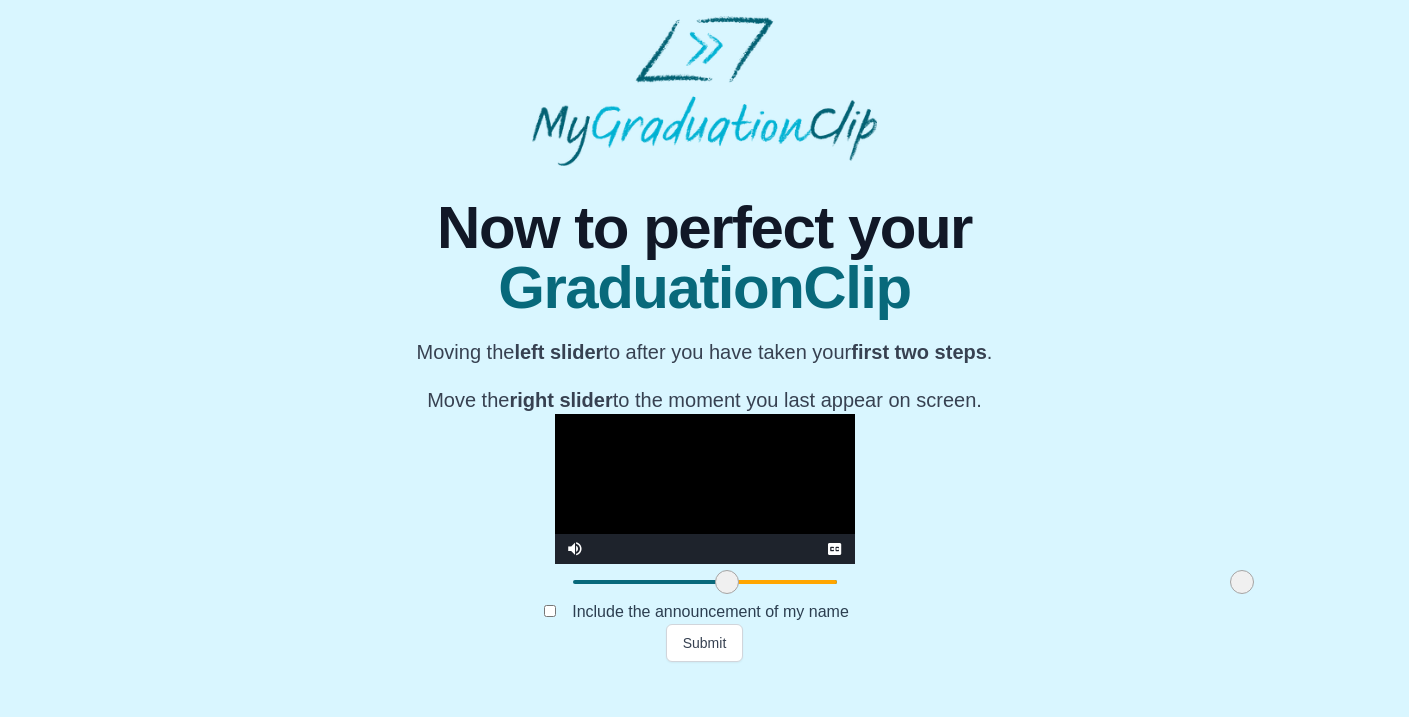 drag, startPoint x: 1034, startPoint y: 615, endPoint x: 1061, endPoint y: 621, distance: 27.658634 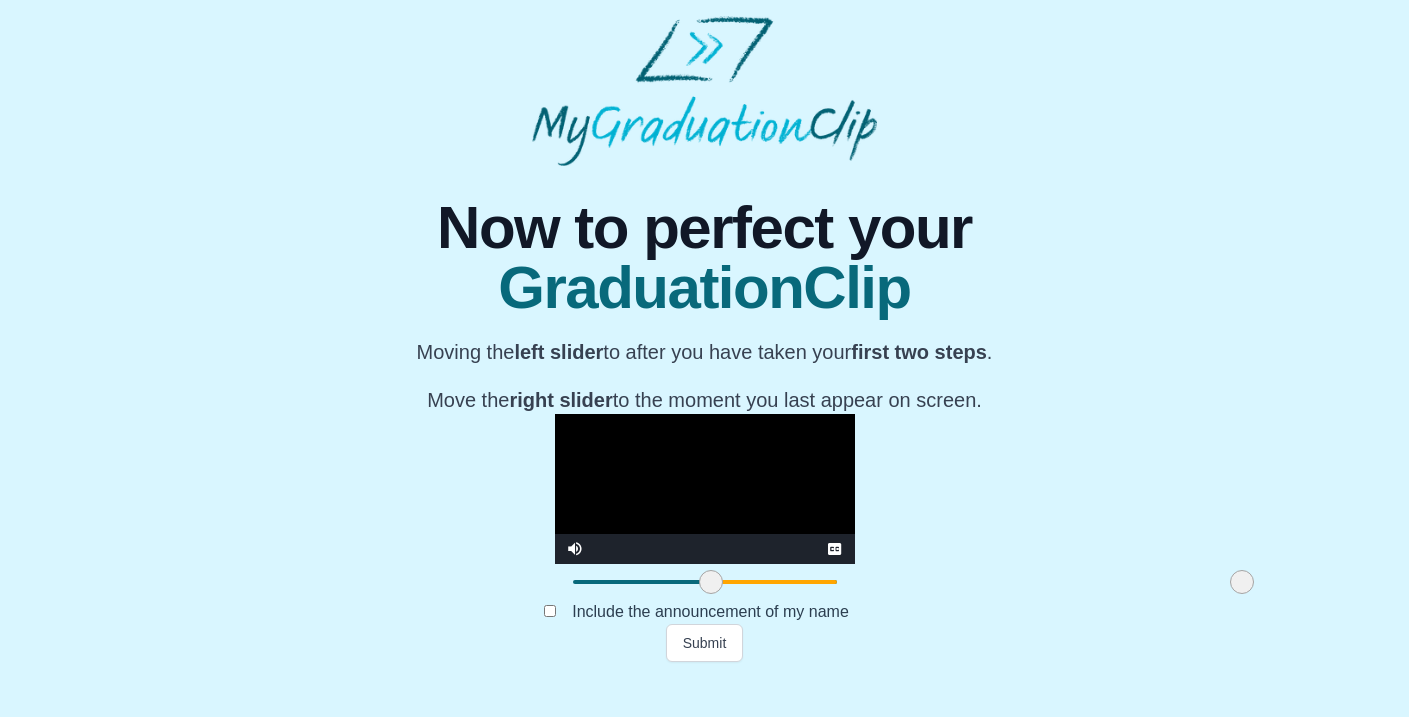 drag, startPoint x: 522, startPoint y: 618, endPoint x: 507, endPoint y: 621, distance: 15.297058 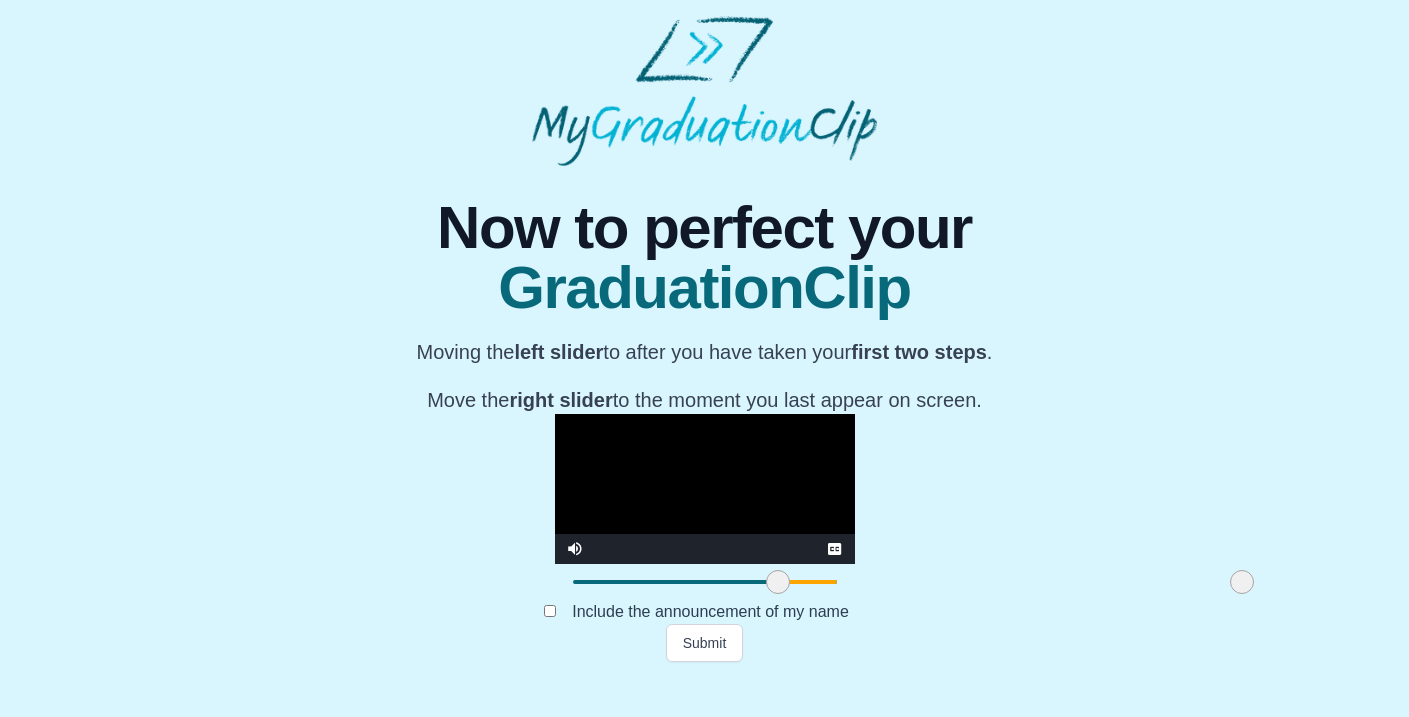 drag, startPoint x: 506, startPoint y: 617, endPoint x: 573, endPoint y: 597, distance: 69.92139 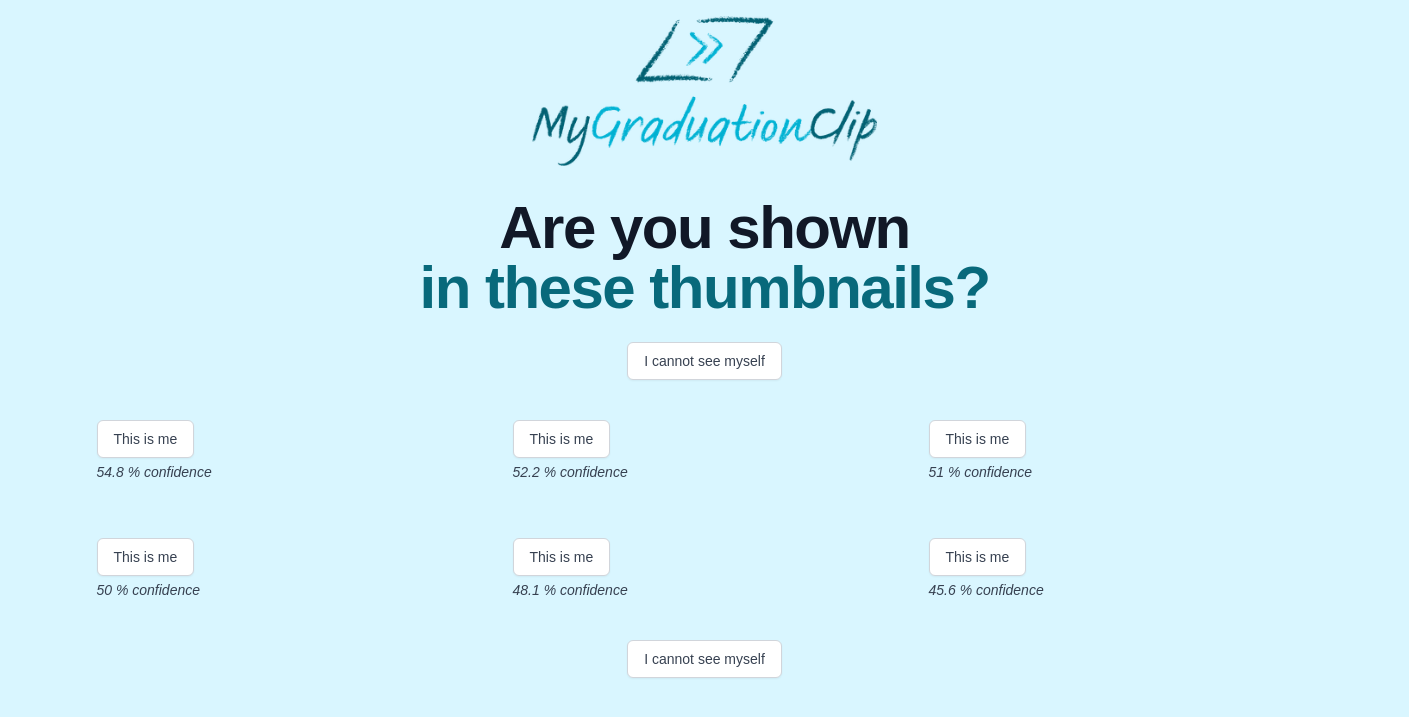 scroll, scrollTop: 416, scrollLeft: 0, axis: vertical 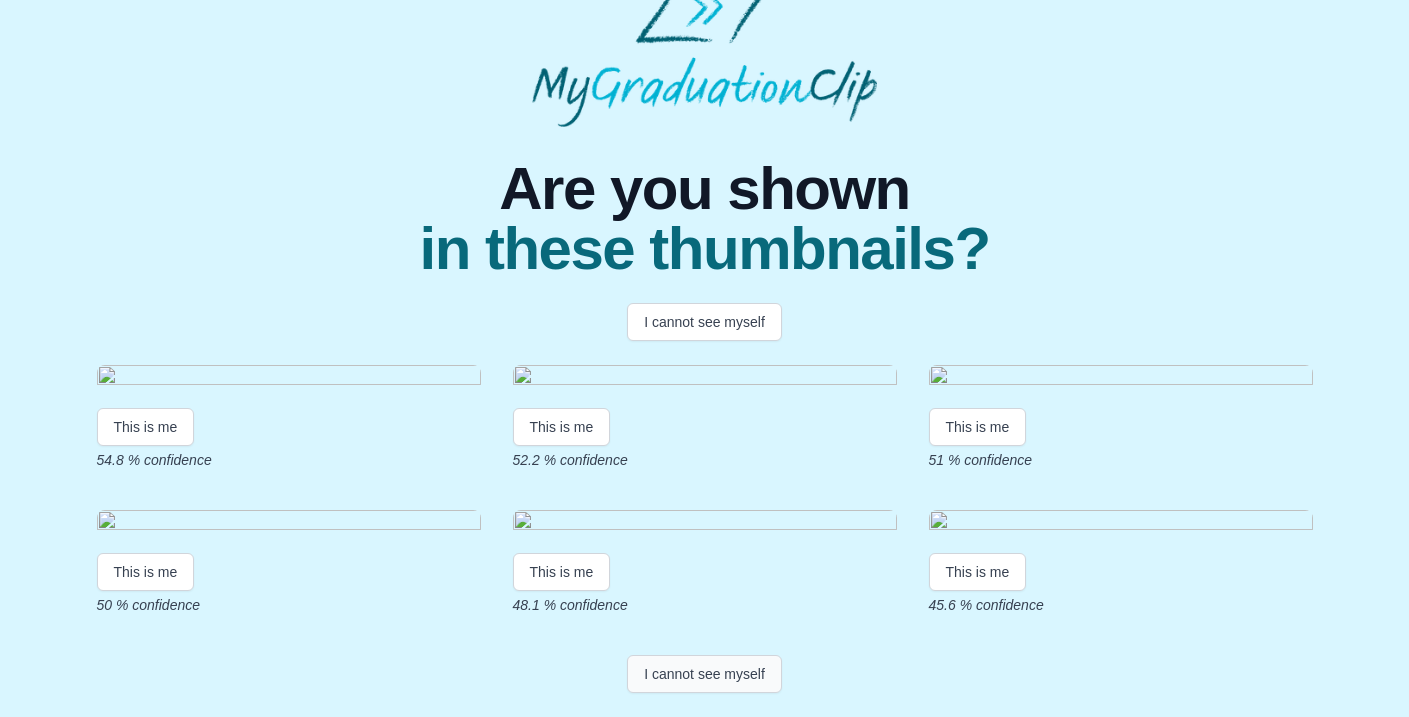 click on "I cannot see myself" at bounding box center (704, 674) 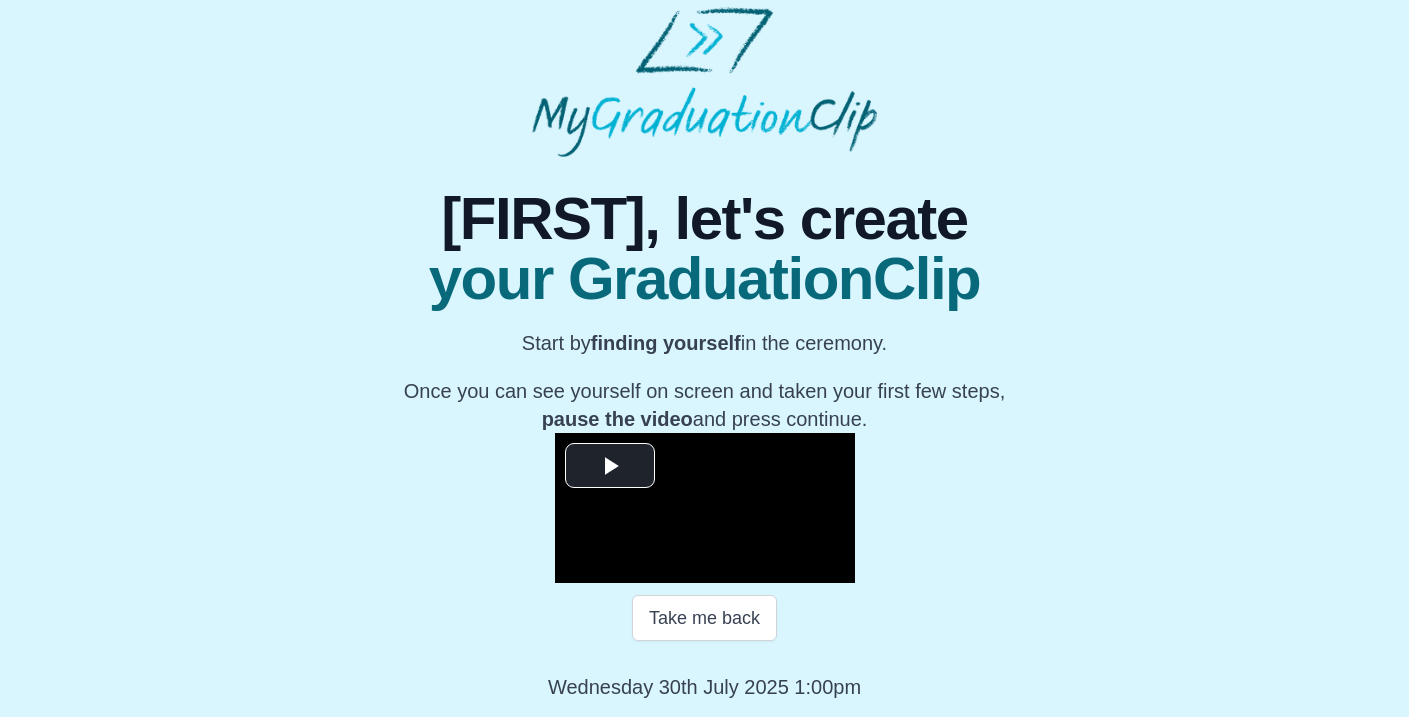 scroll, scrollTop: 256, scrollLeft: 0, axis: vertical 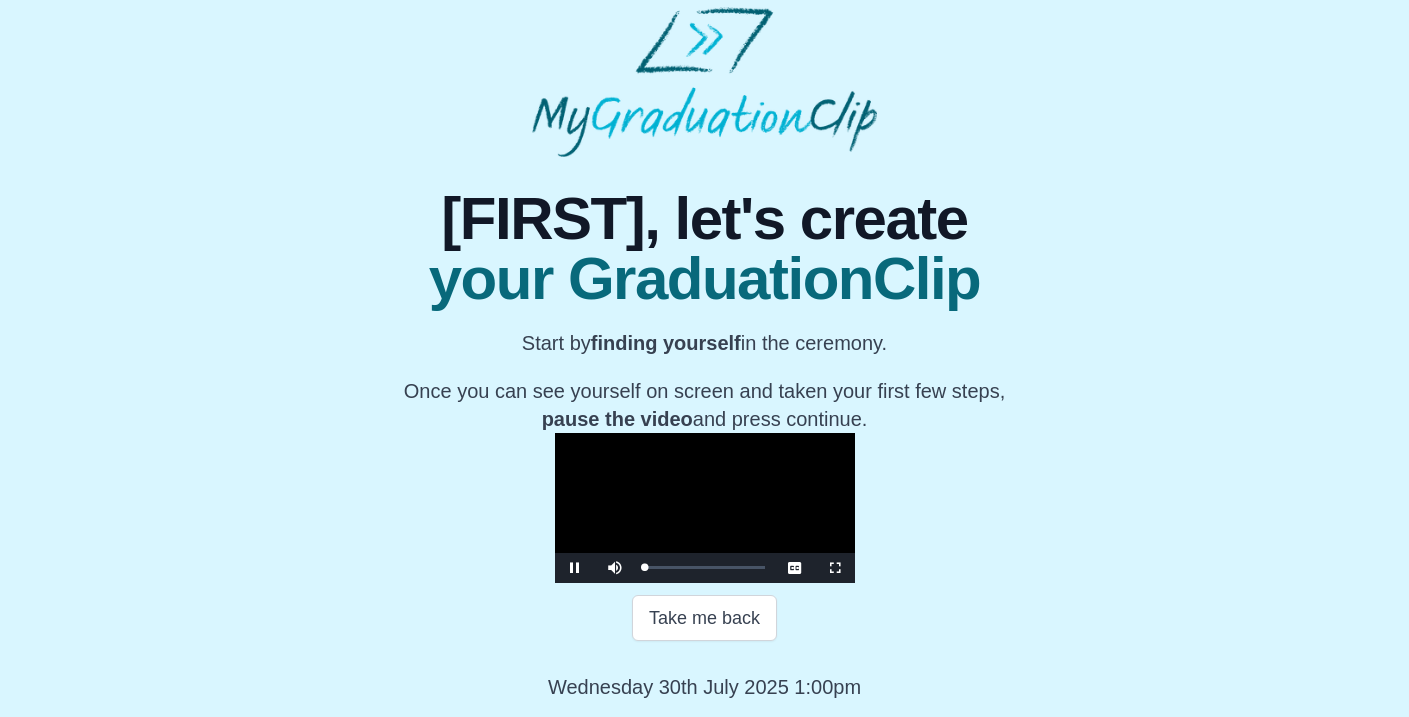 click at bounding box center (705, 508) 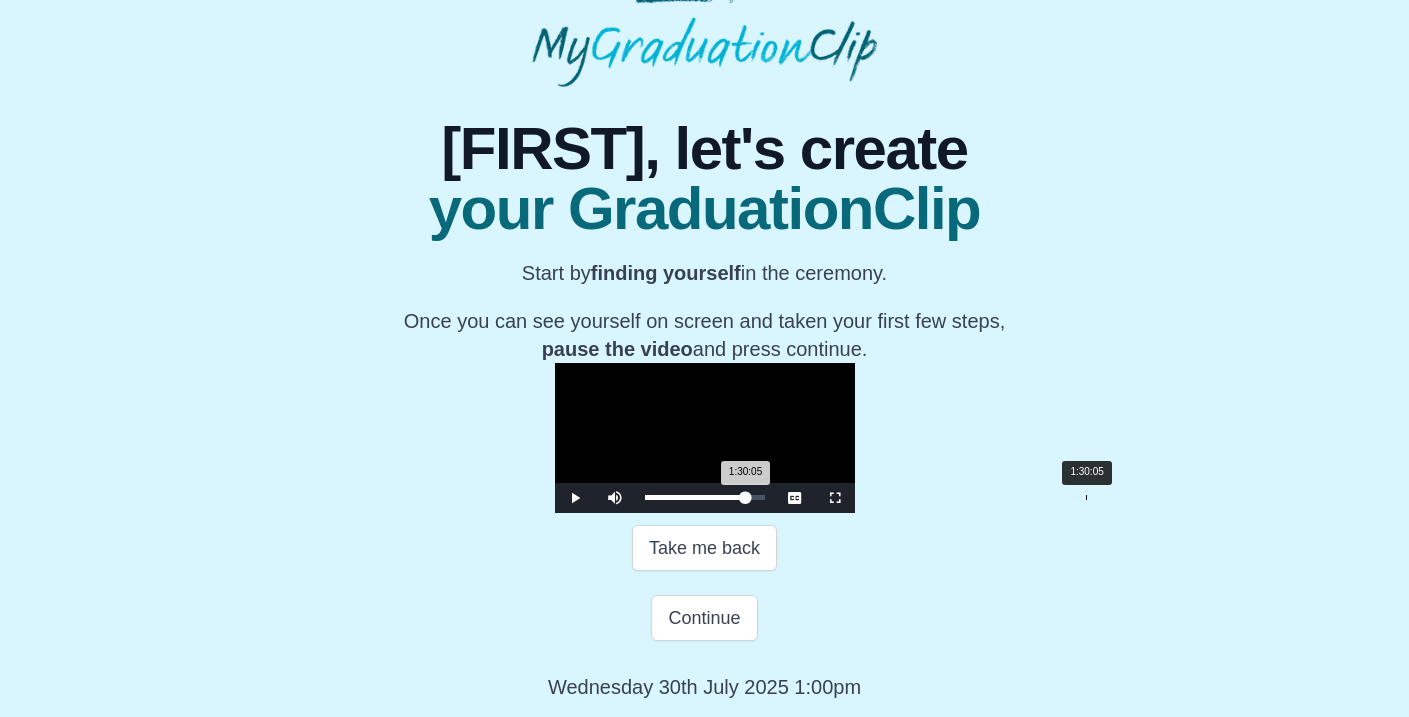drag, startPoint x: 443, startPoint y: 561, endPoint x: 884, endPoint y: 571, distance: 441.11337 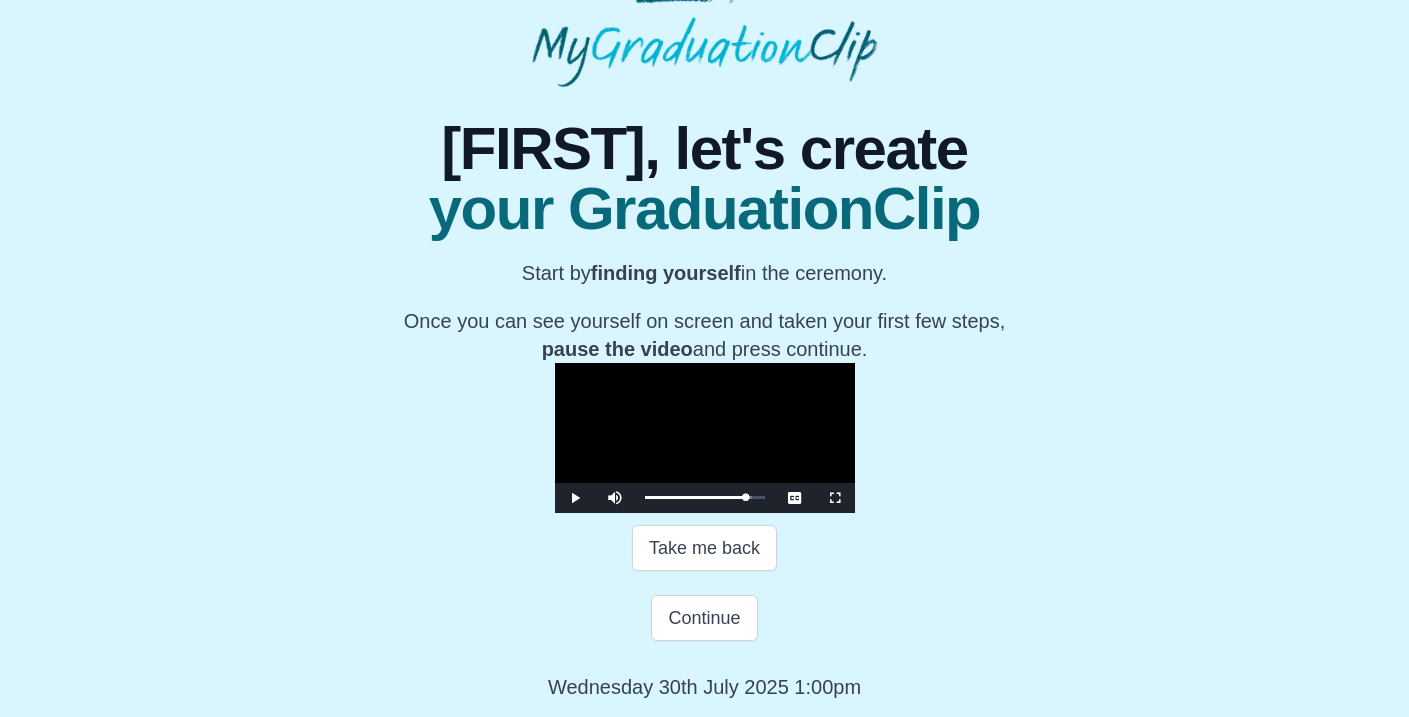 click at bounding box center (705, 438) 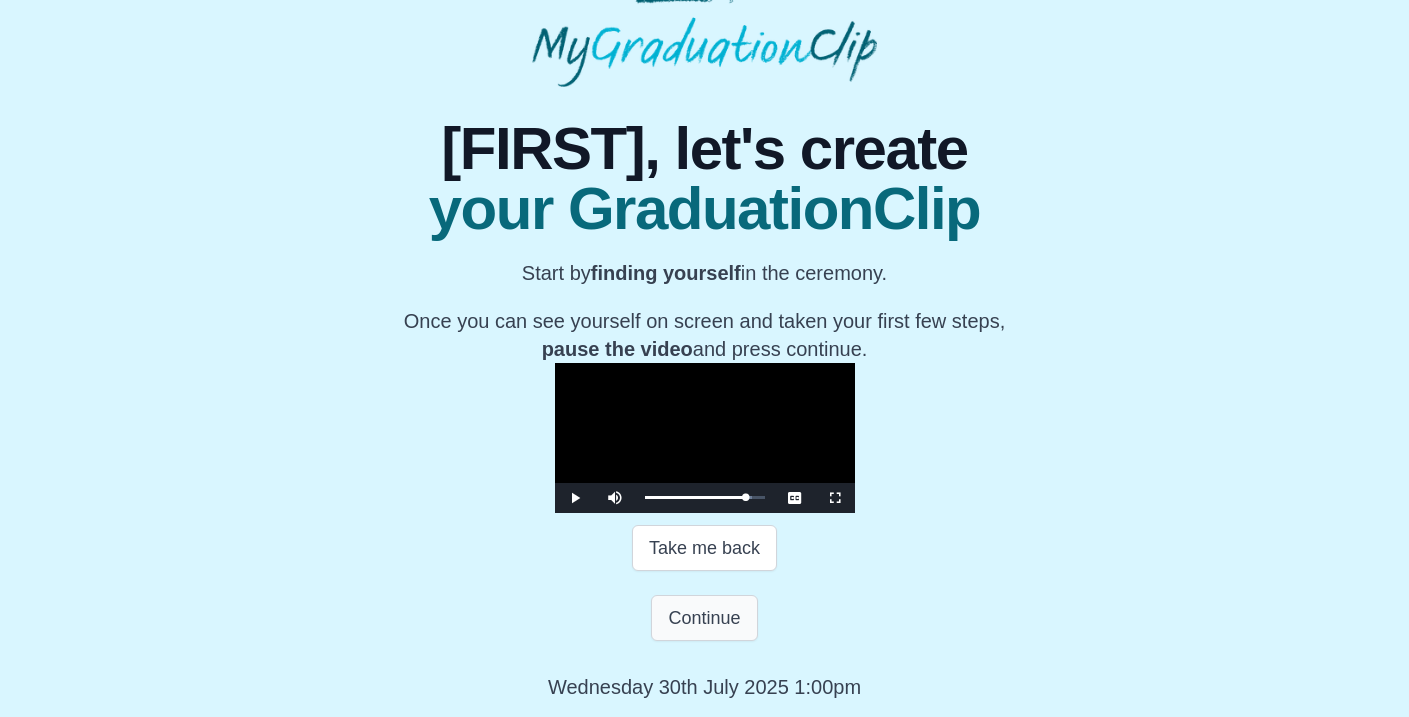 click on "Continue" at bounding box center [704, 618] 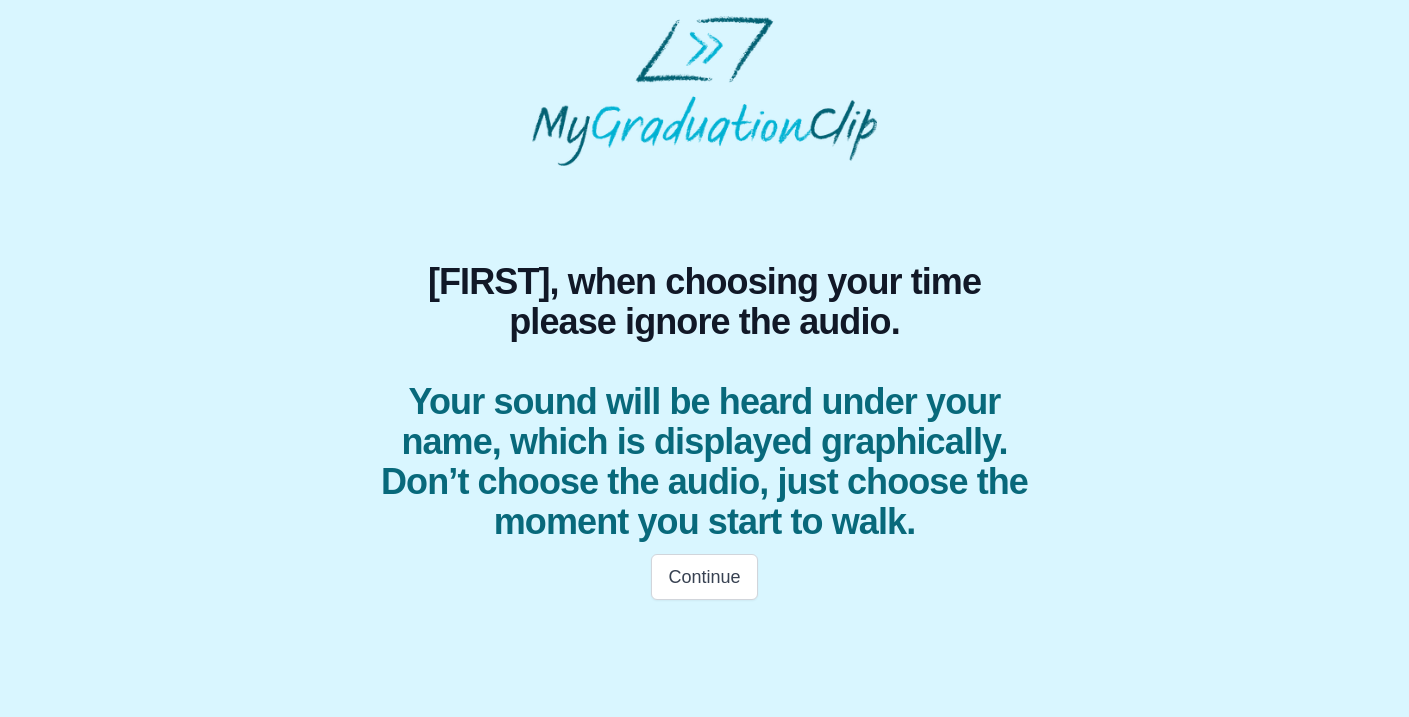 scroll, scrollTop: 0, scrollLeft: 0, axis: both 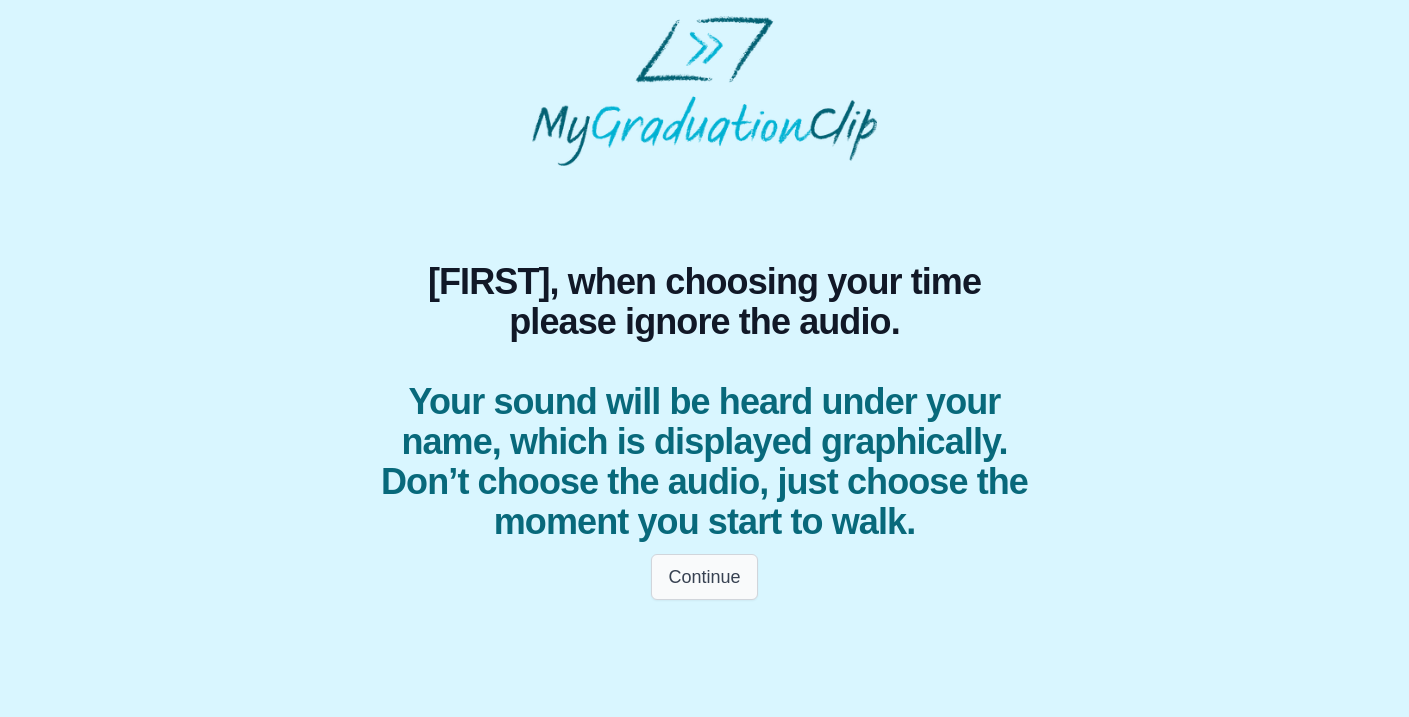 click on "Continue" at bounding box center (704, 577) 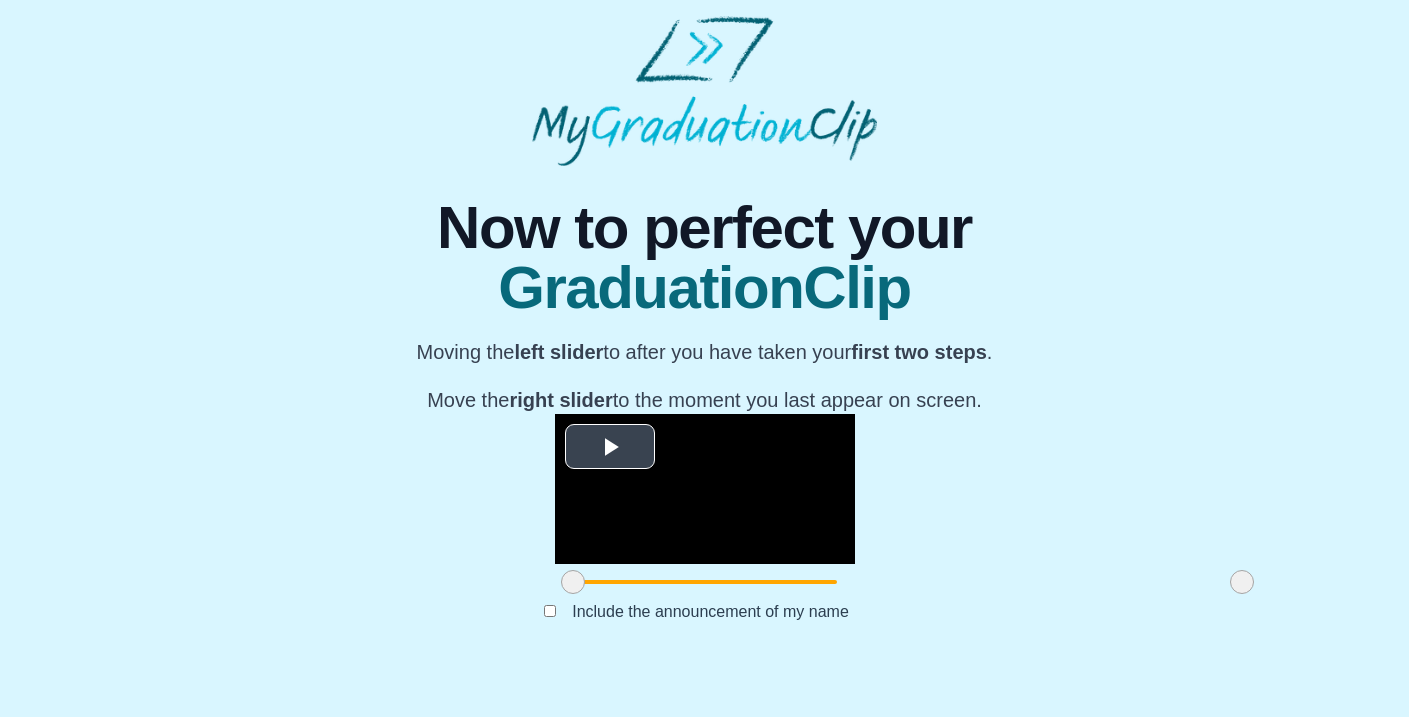 scroll, scrollTop: 208, scrollLeft: 0, axis: vertical 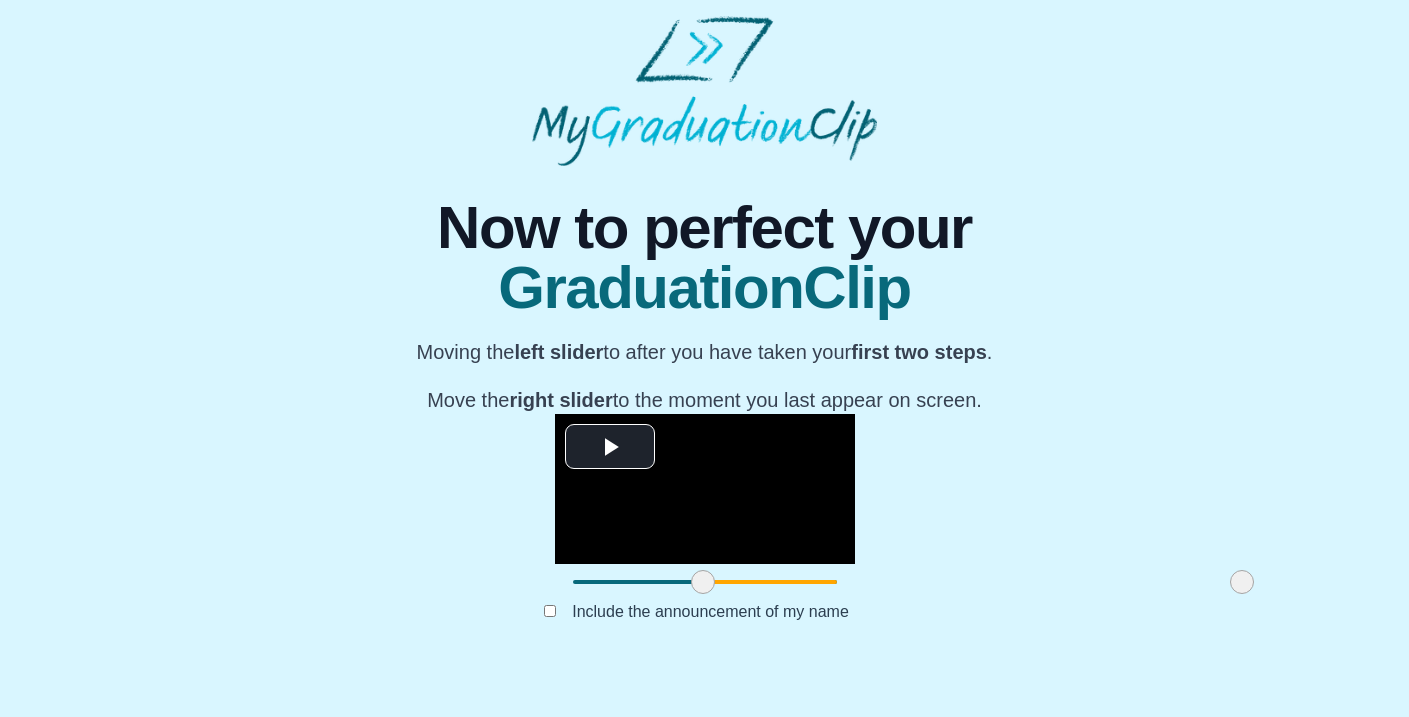 drag, startPoint x: 389, startPoint y: 615, endPoint x: 503, endPoint y: 604, distance: 114.52947 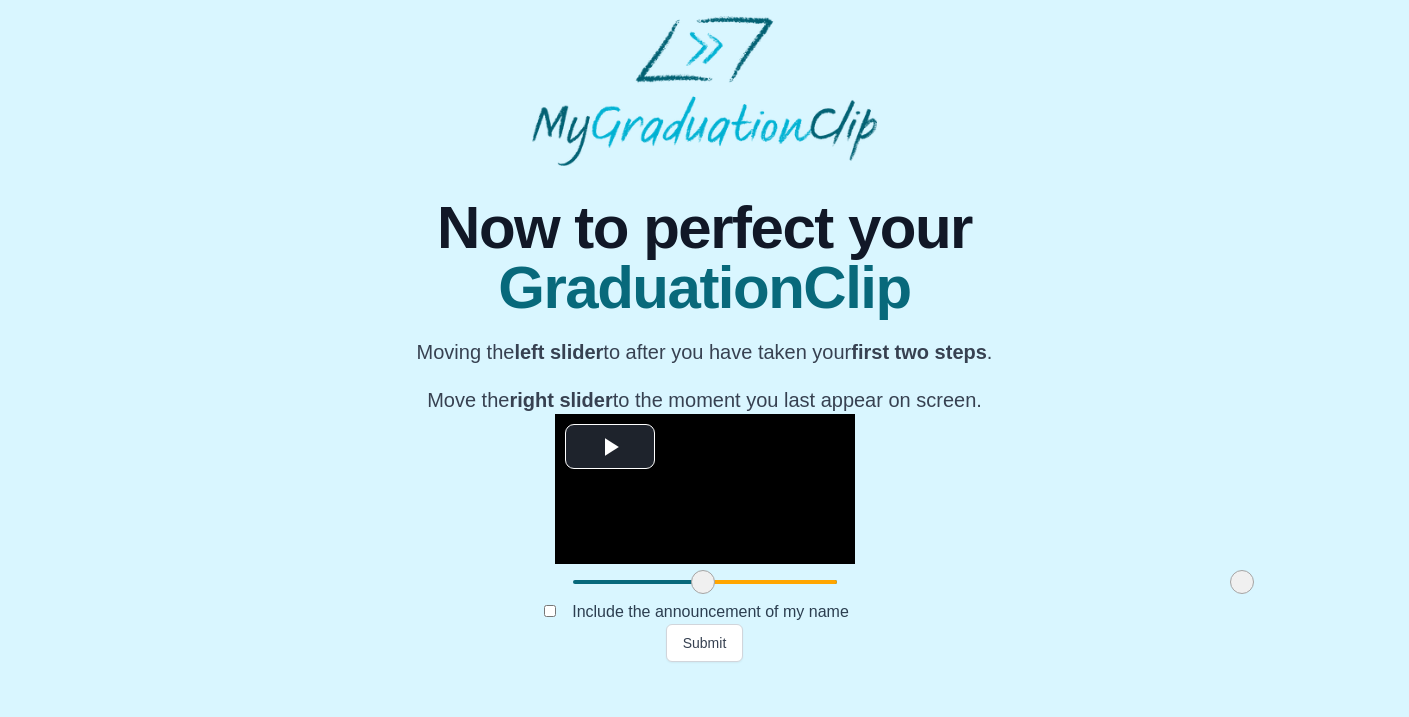 drag, startPoint x: 1025, startPoint y: 613, endPoint x: 1078, endPoint y: 611, distance: 53.037724 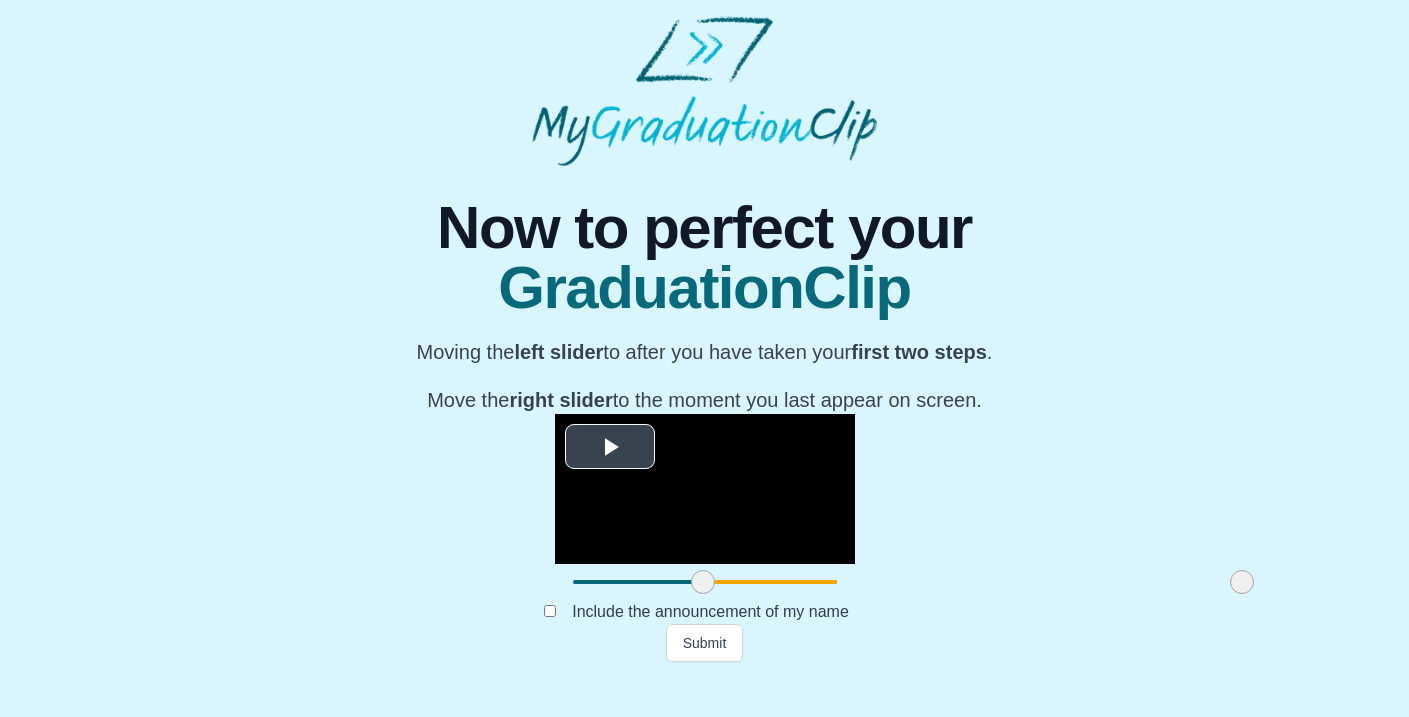 click at bounding box center [610, 446] 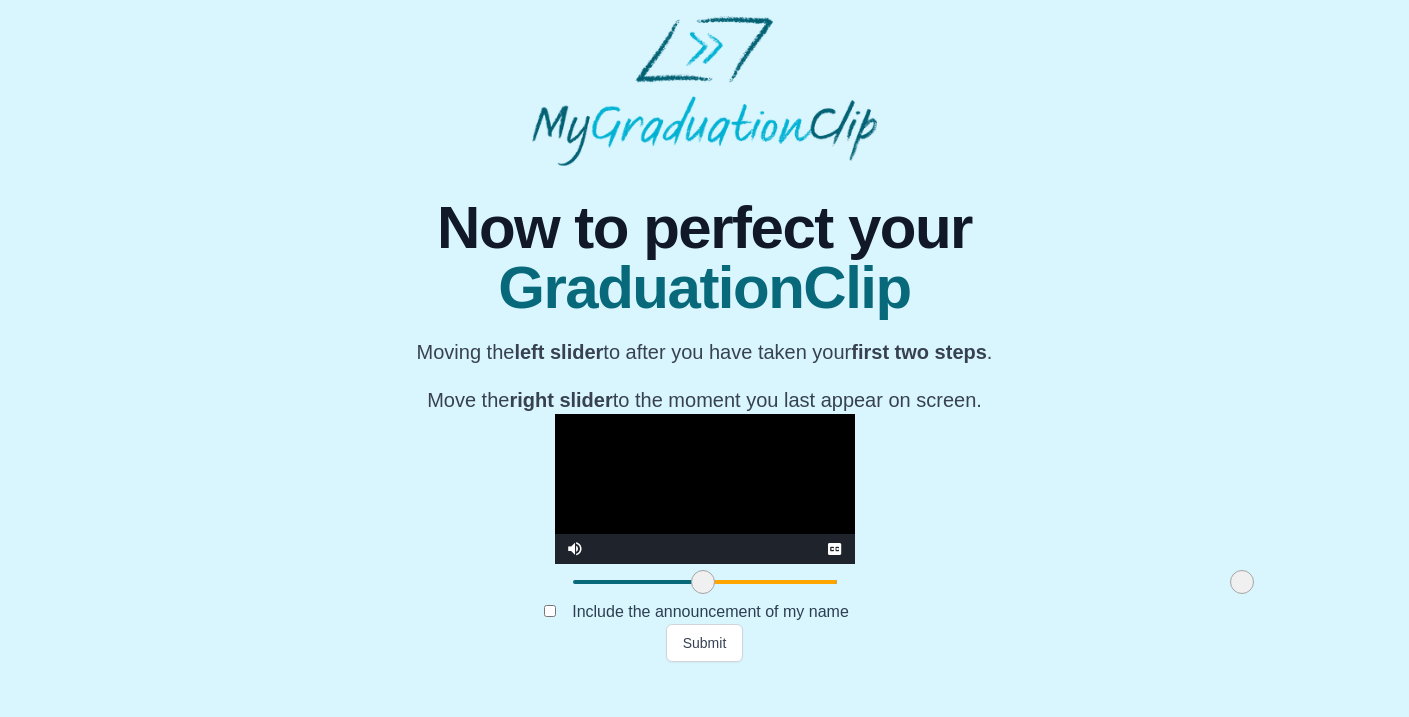 click at bounding box center (1242, 582) 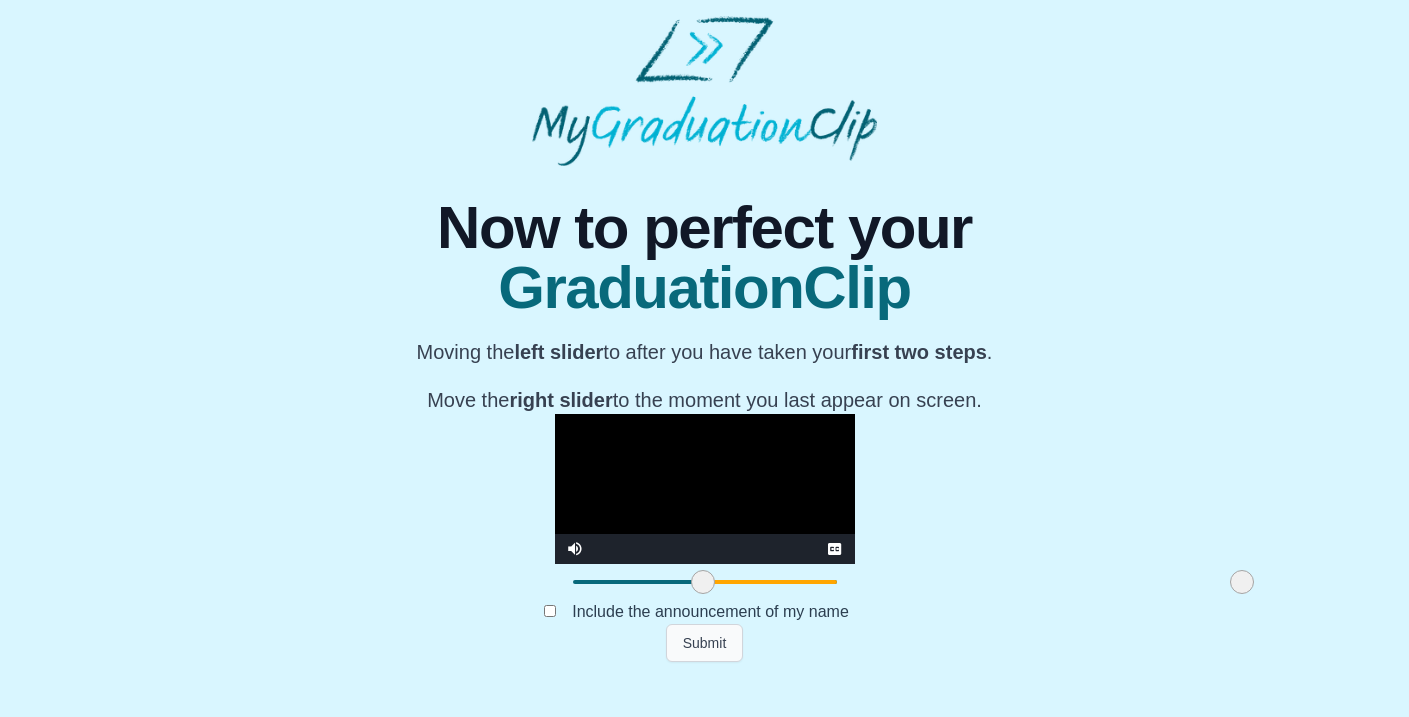click on "Submit" at bounding box center [705, 643] 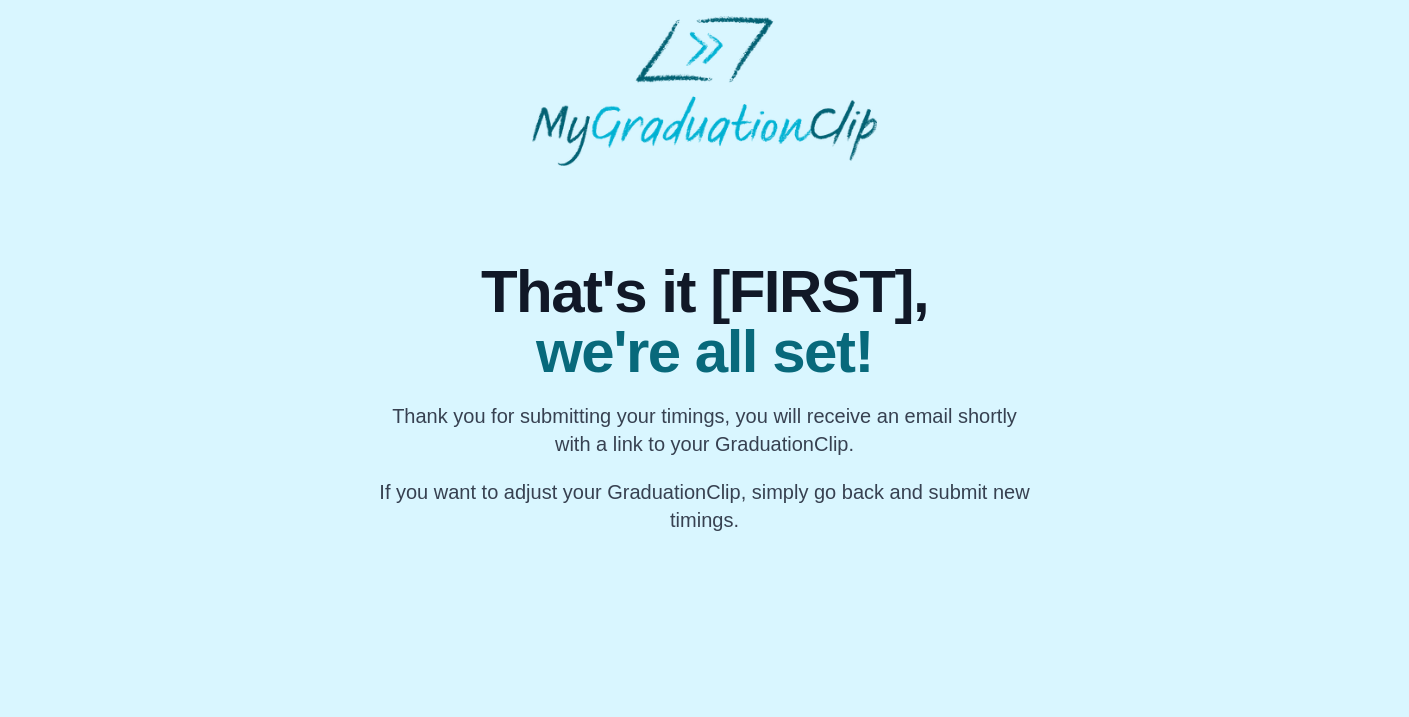 scroll, scrollTop: 0, scrollLeft: 0, axis: both 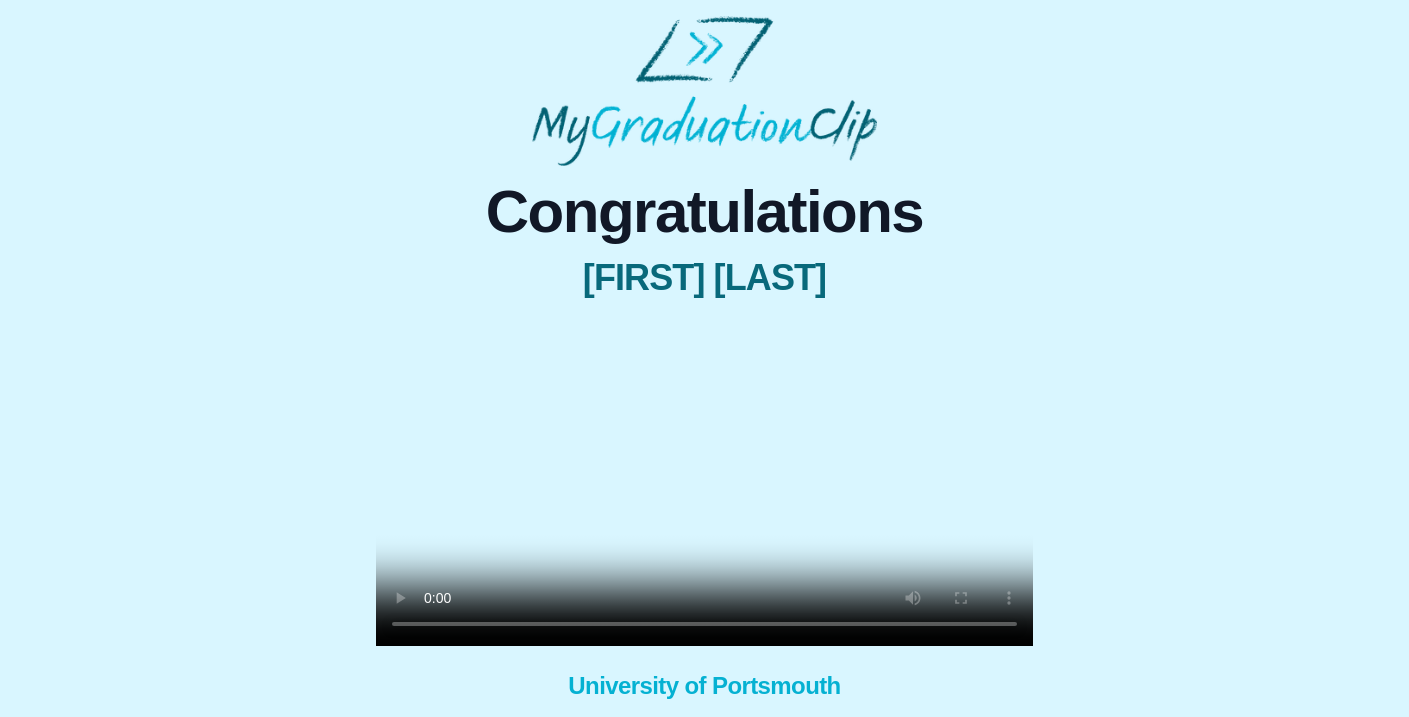click at bounding box center (704, 482) 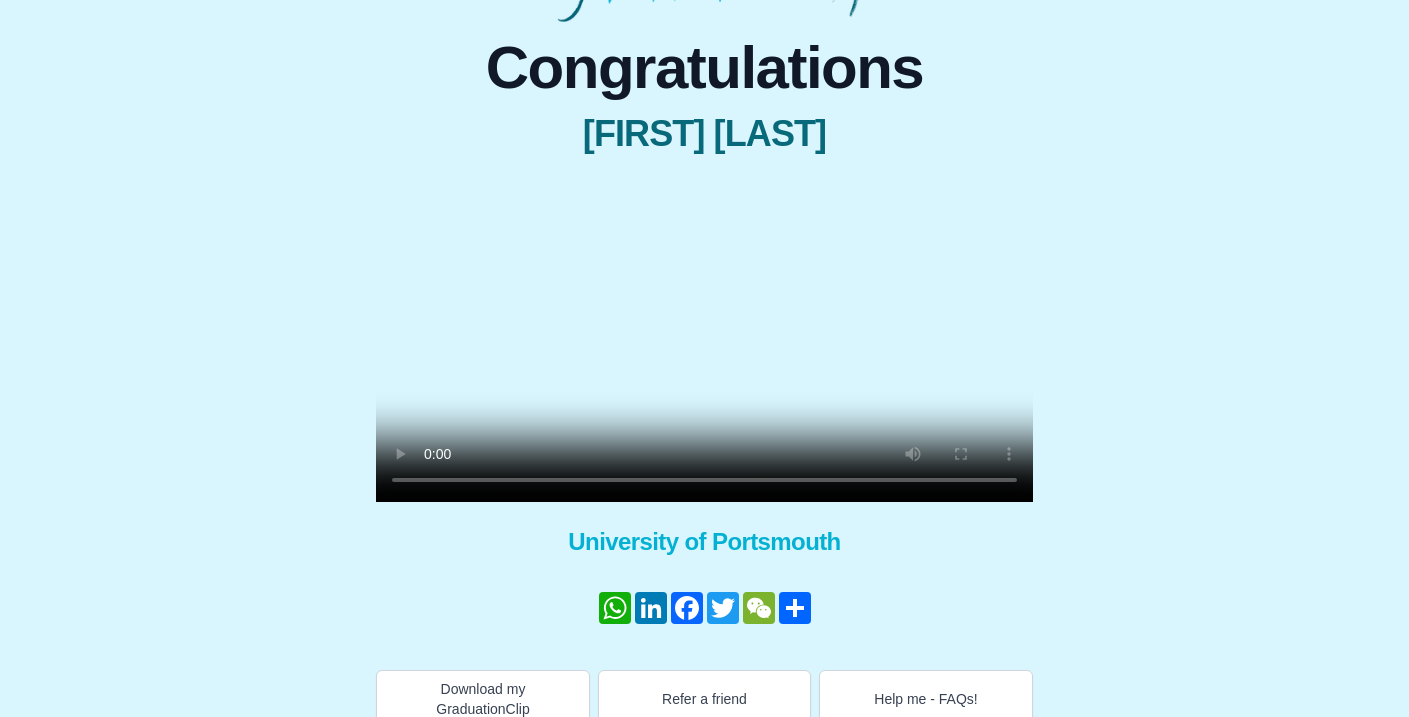 scroll, scrollTop: 146, scrollLeft: 0, axis: vertical 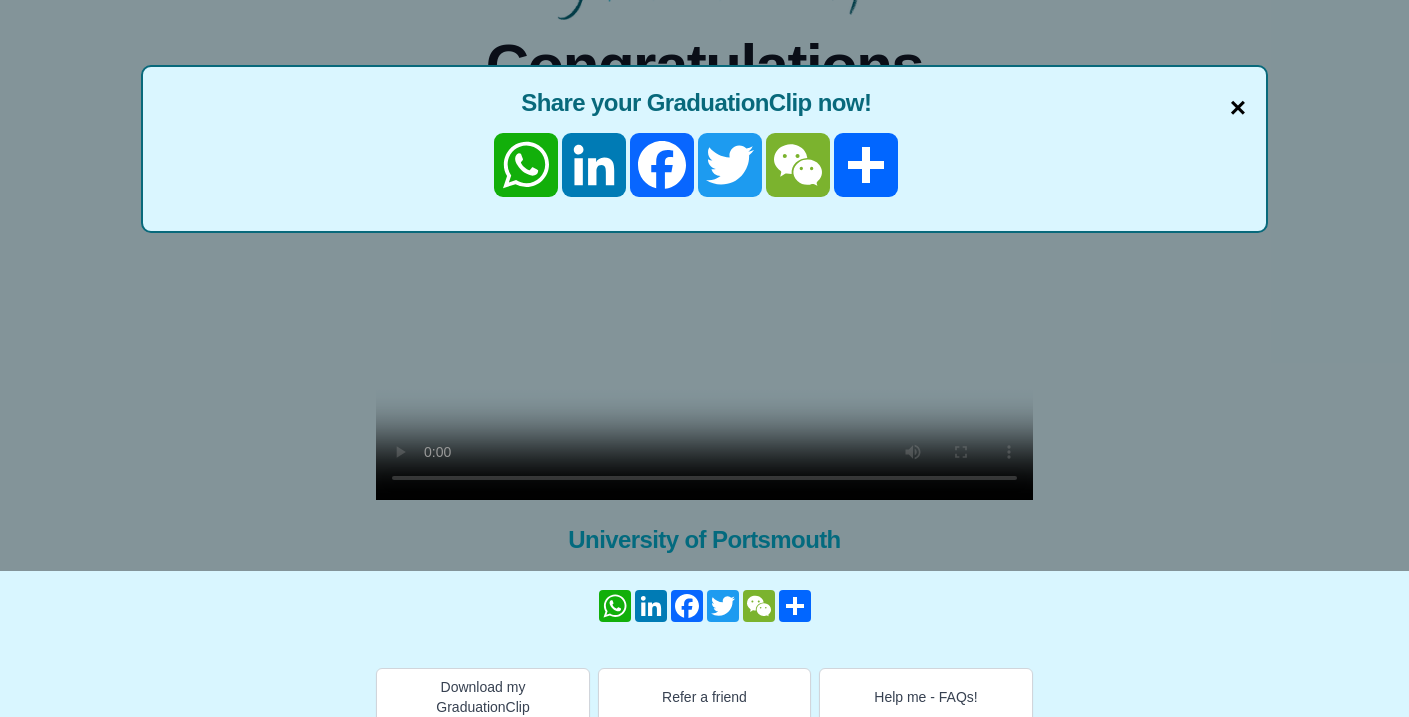 click on "×" at bounding box center (1238, 108) 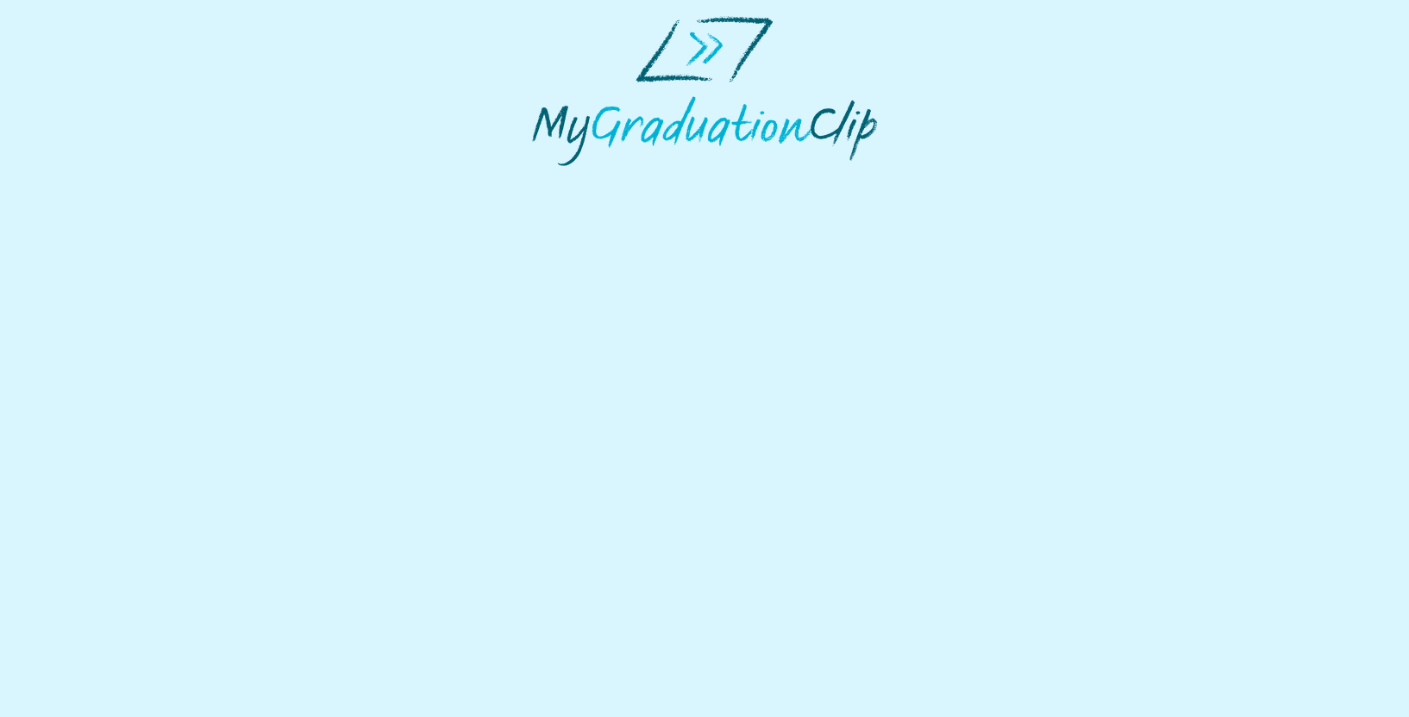 scroll, scrollTop: 0, scrollLeft: 0, axis: both 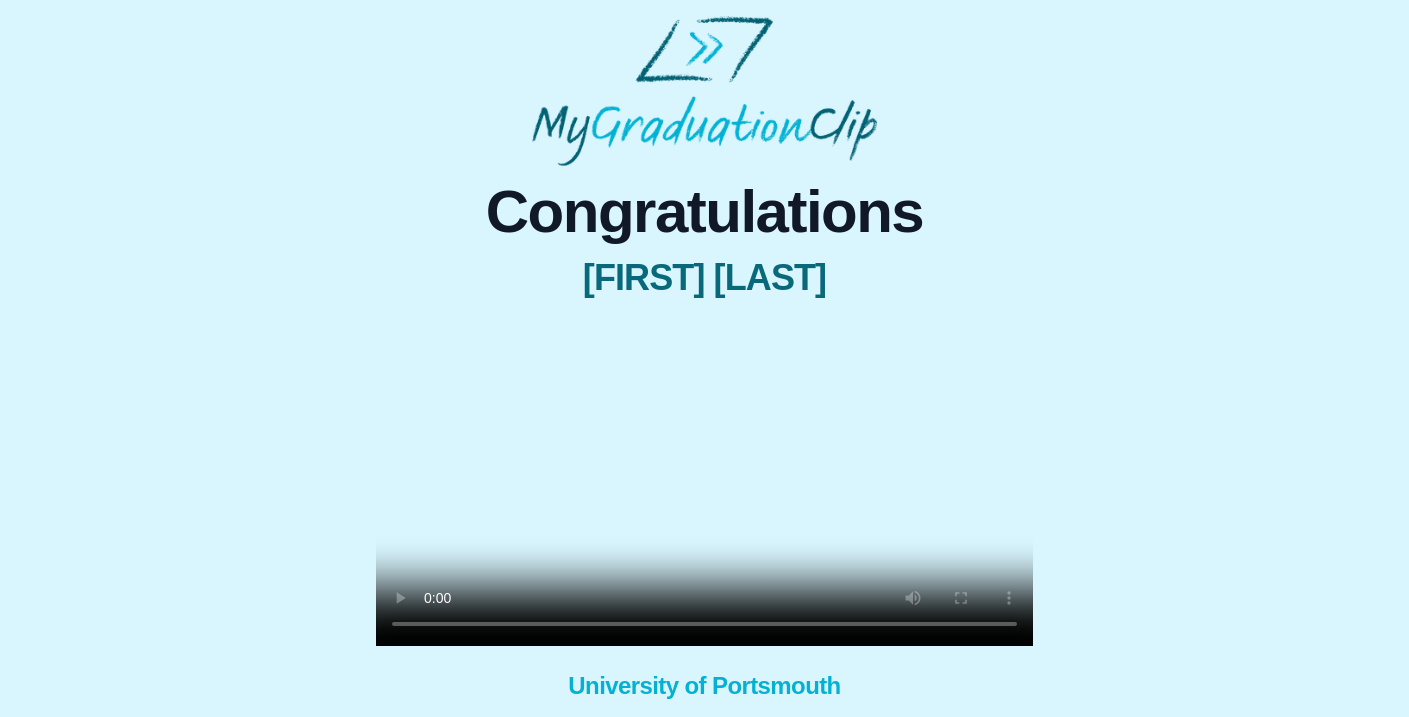 click at bounding box center (704, 482) 